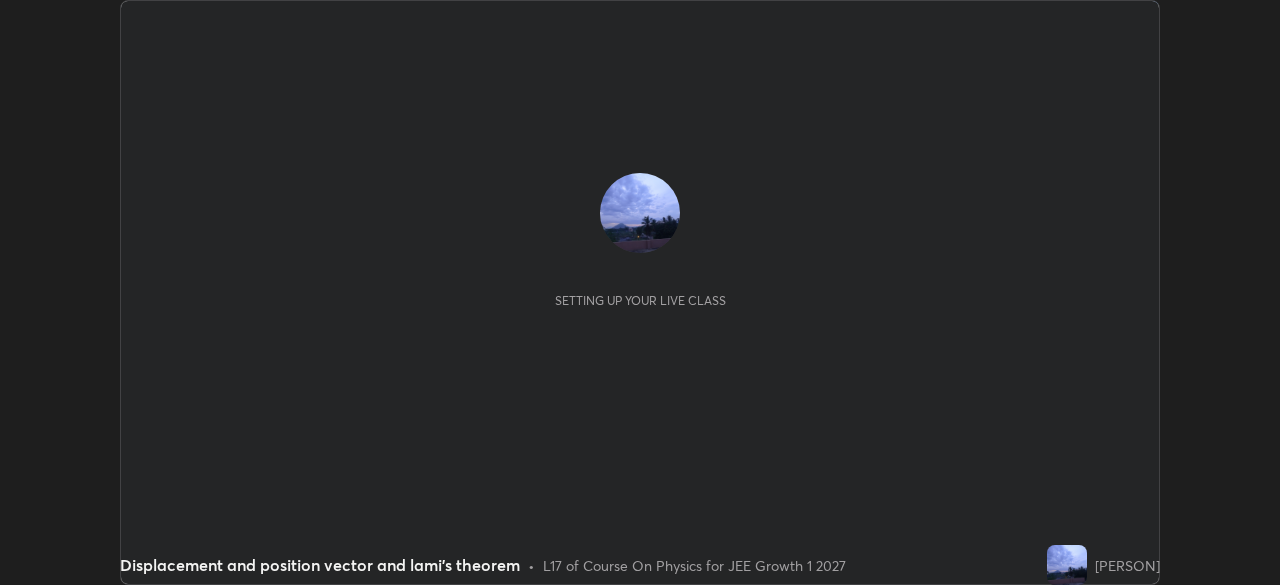 scroll, scrollTop: 0, scrollLeft: 0, axis: both 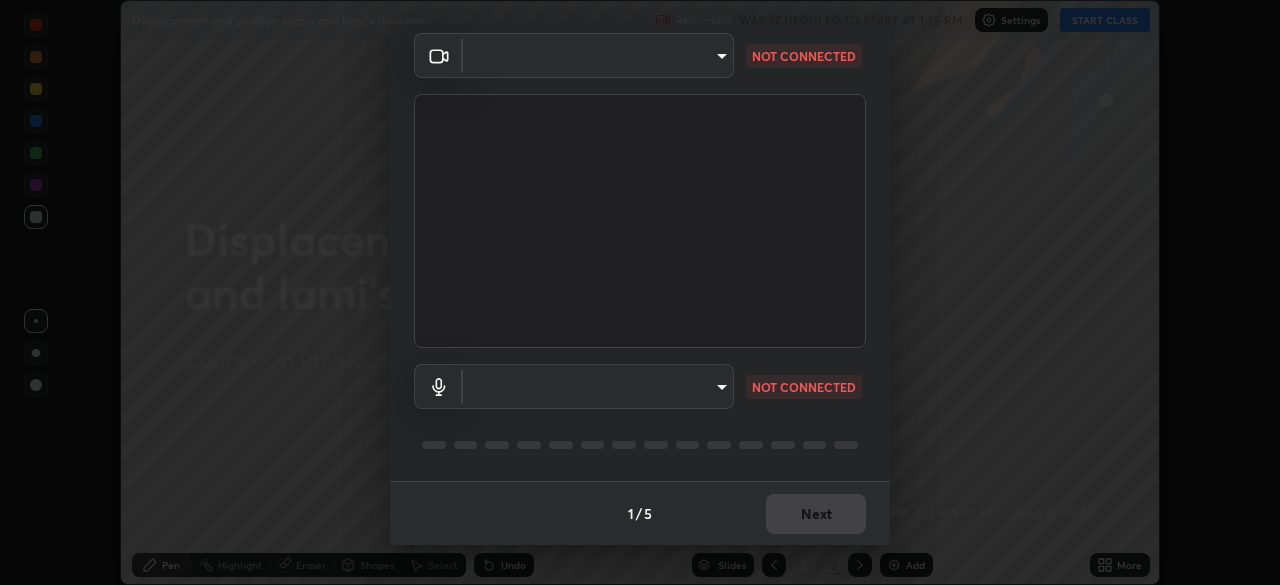 type on "0f274a8267b5173030dc61a733e8b940e392ec9806fffac7e2c15fa552184a42" 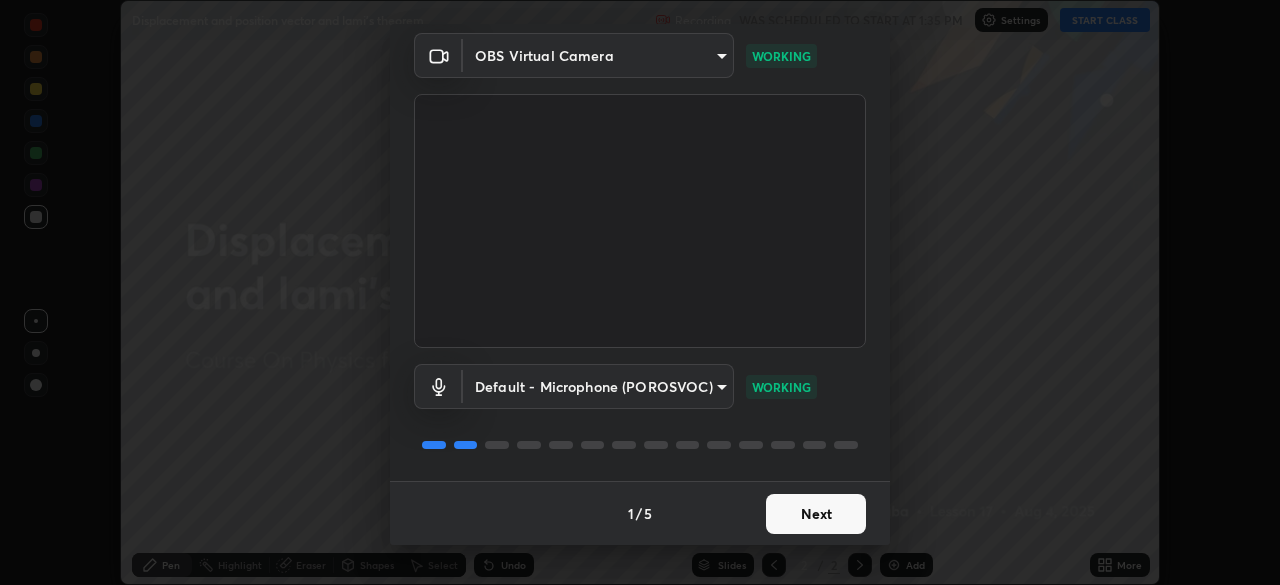 click on "Next" at bounding box center (816, 514) 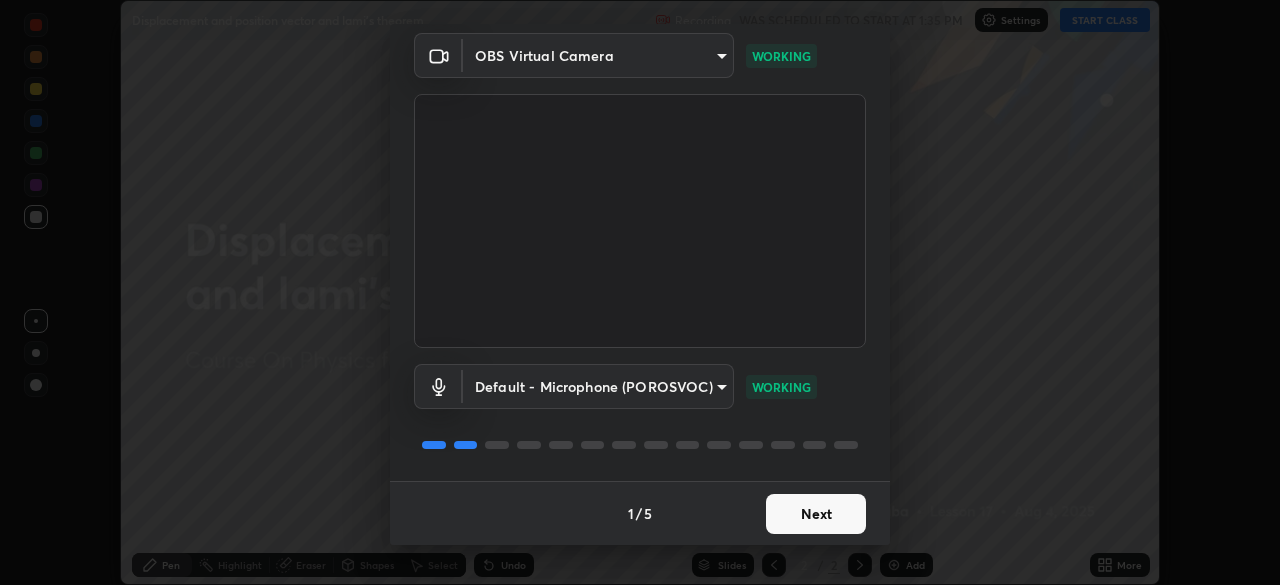 scroll, scrollTop: 0, scrollLeft: 0, axis: both 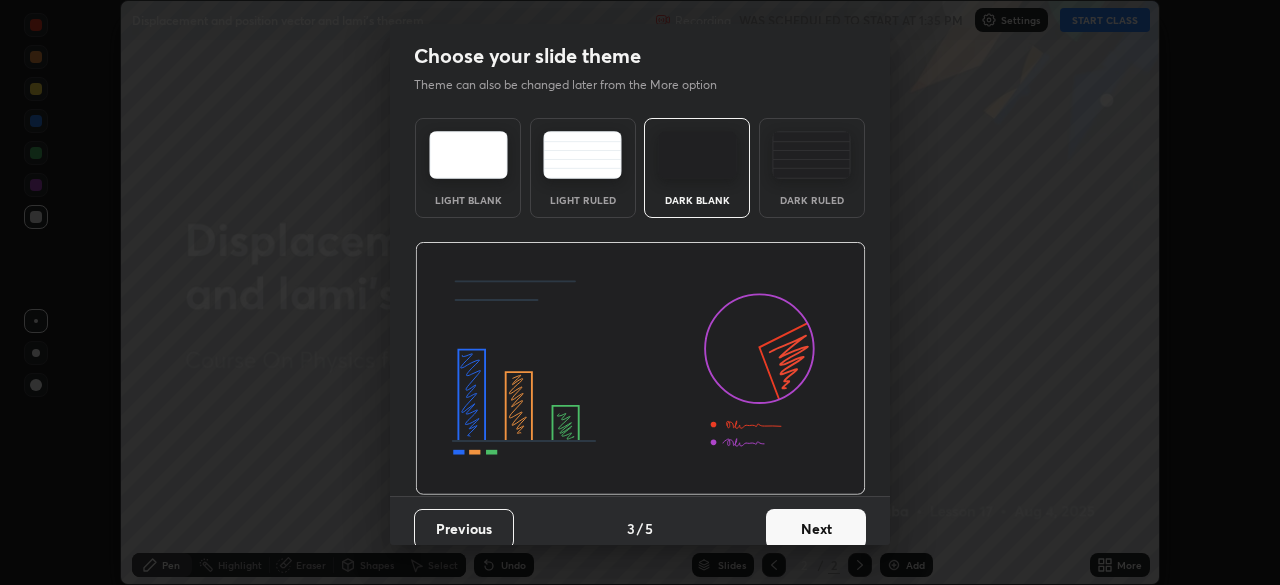 click on "Next" at bounding box center [816, 529] 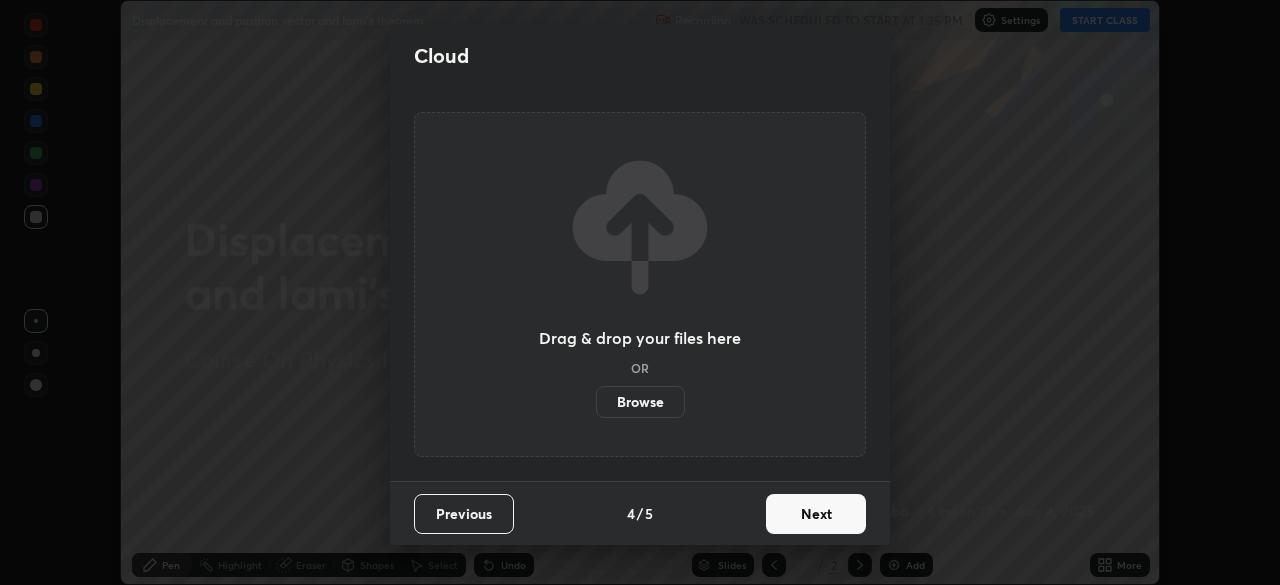 click on "Next" at bounding box center (816, 514) 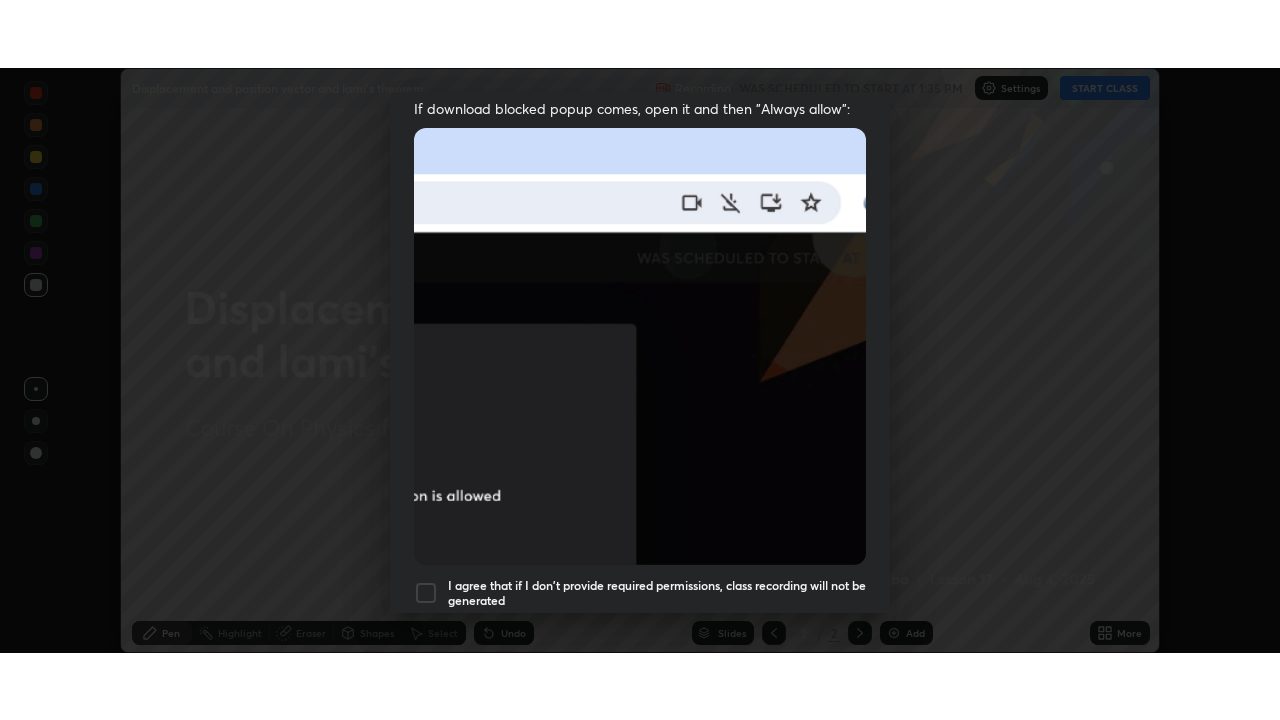 scroll, scrollTop: 479, scrollLeft: 0, axis: vertical 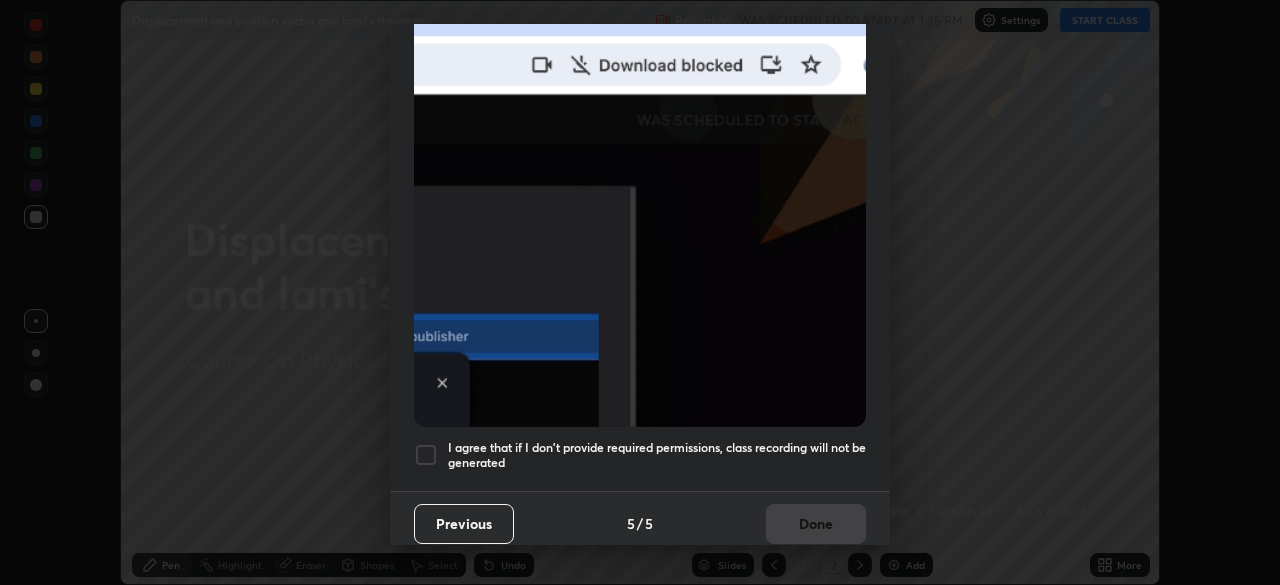 click at bounding box center [426, 455] 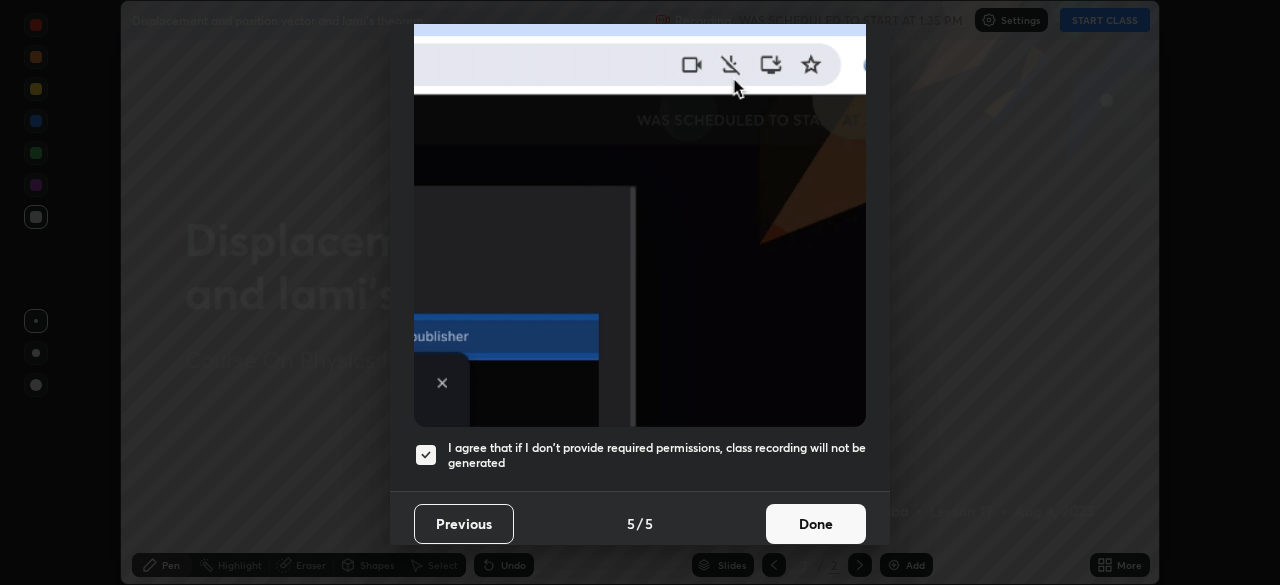 click on "Done" at bounding box center [816, 524] 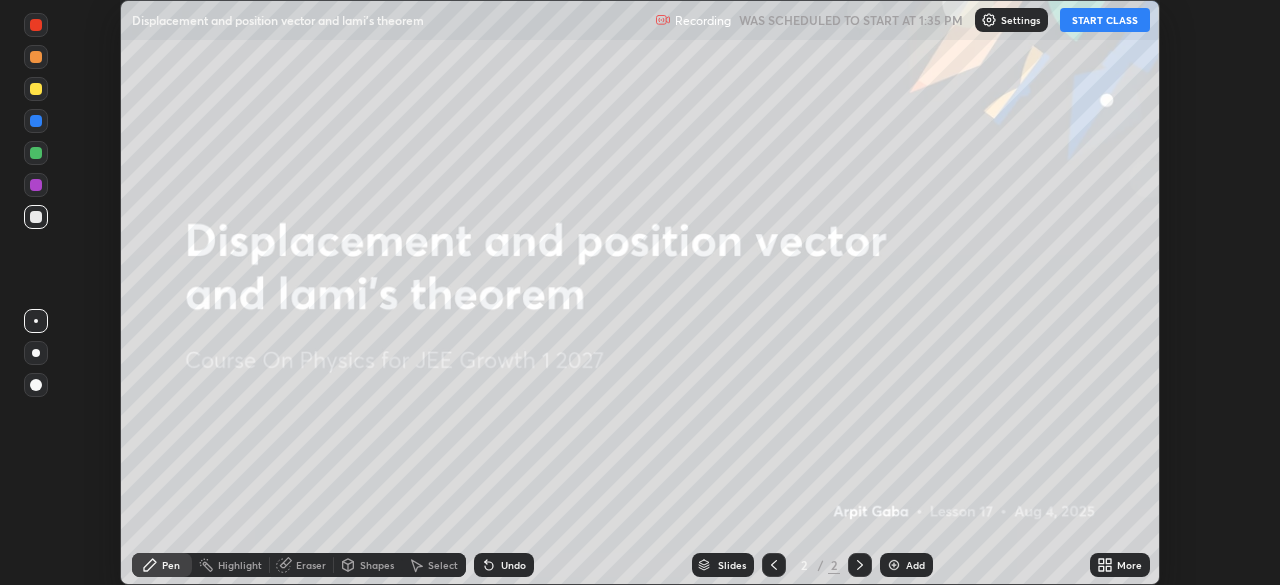 click on "Add" at bounding box center [915, 565] 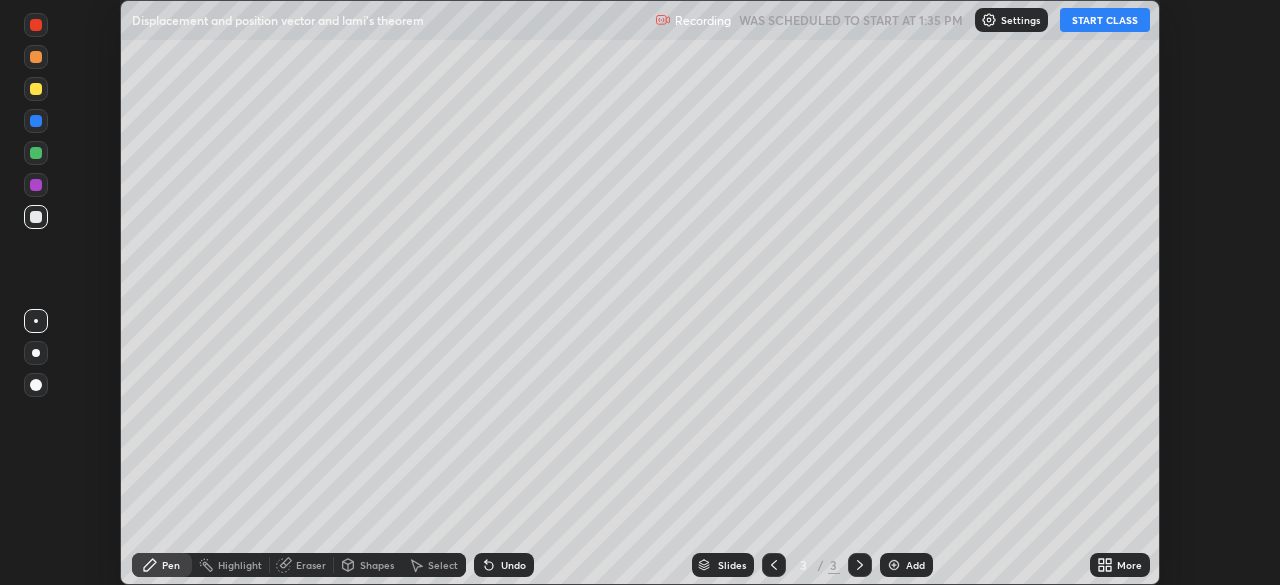 click on "START CLASS" at bounding box center [1105, 20] 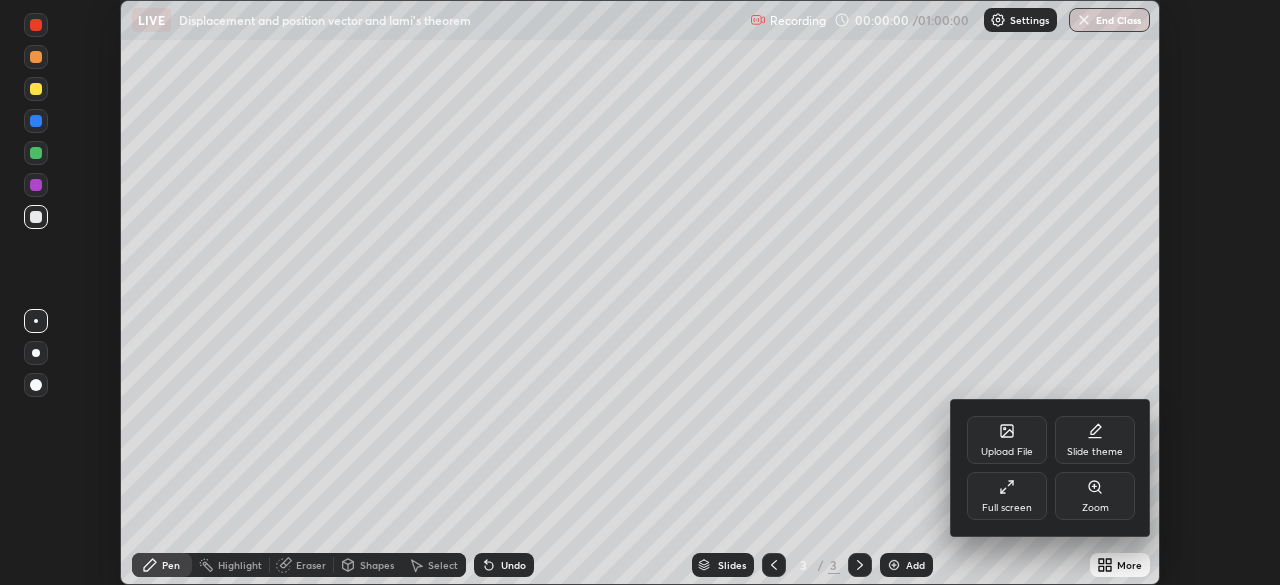 click 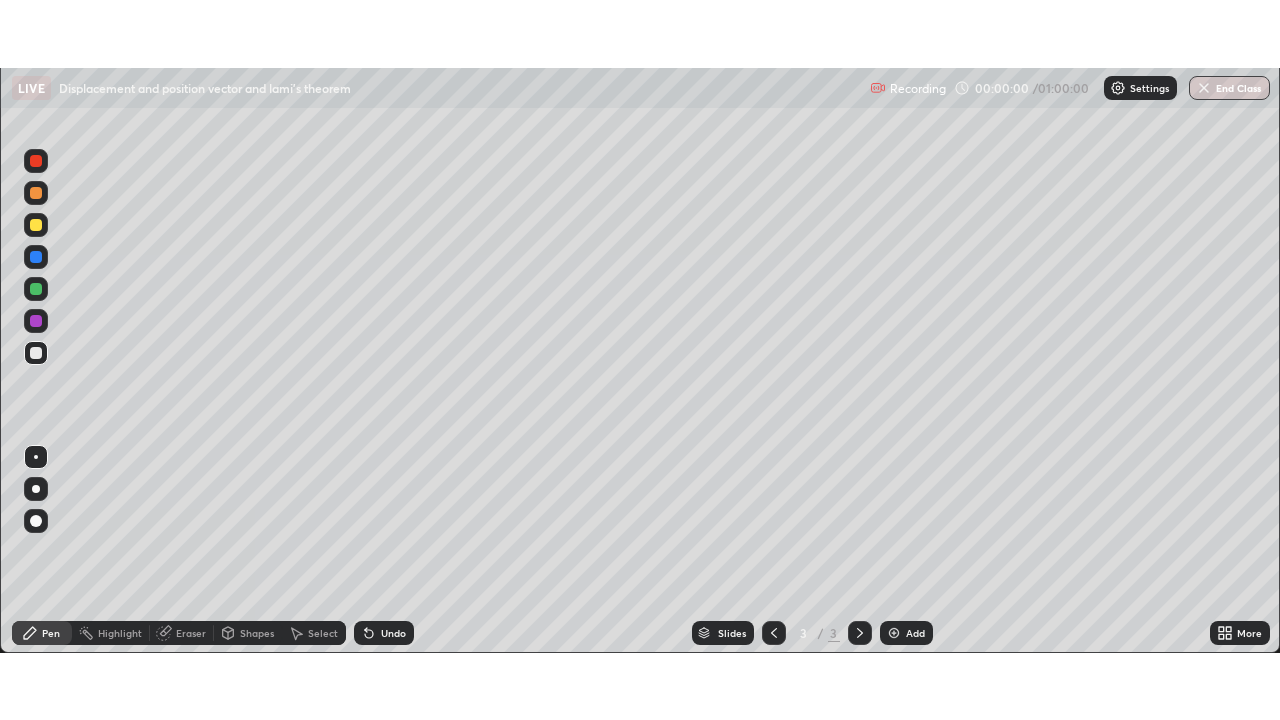 scroll, scrollTop: 99280, scrollLeft: 98720, axis: both 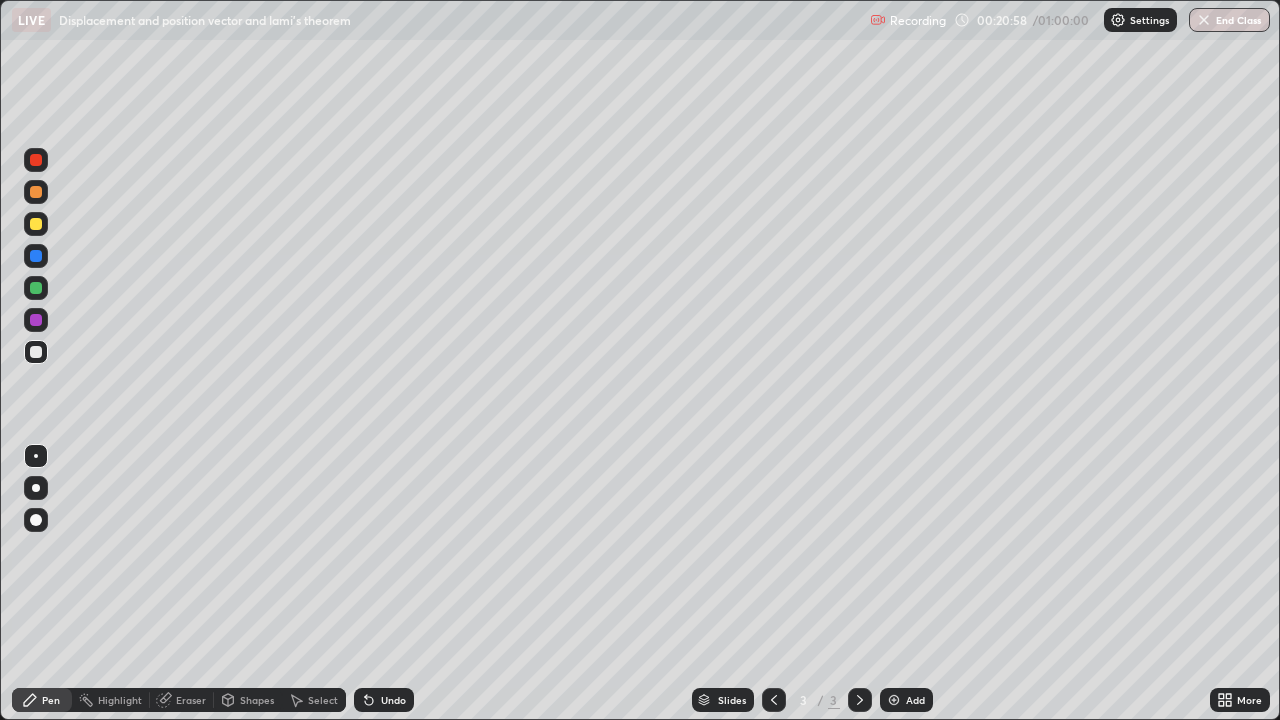 click at bounding box center (36, 224) 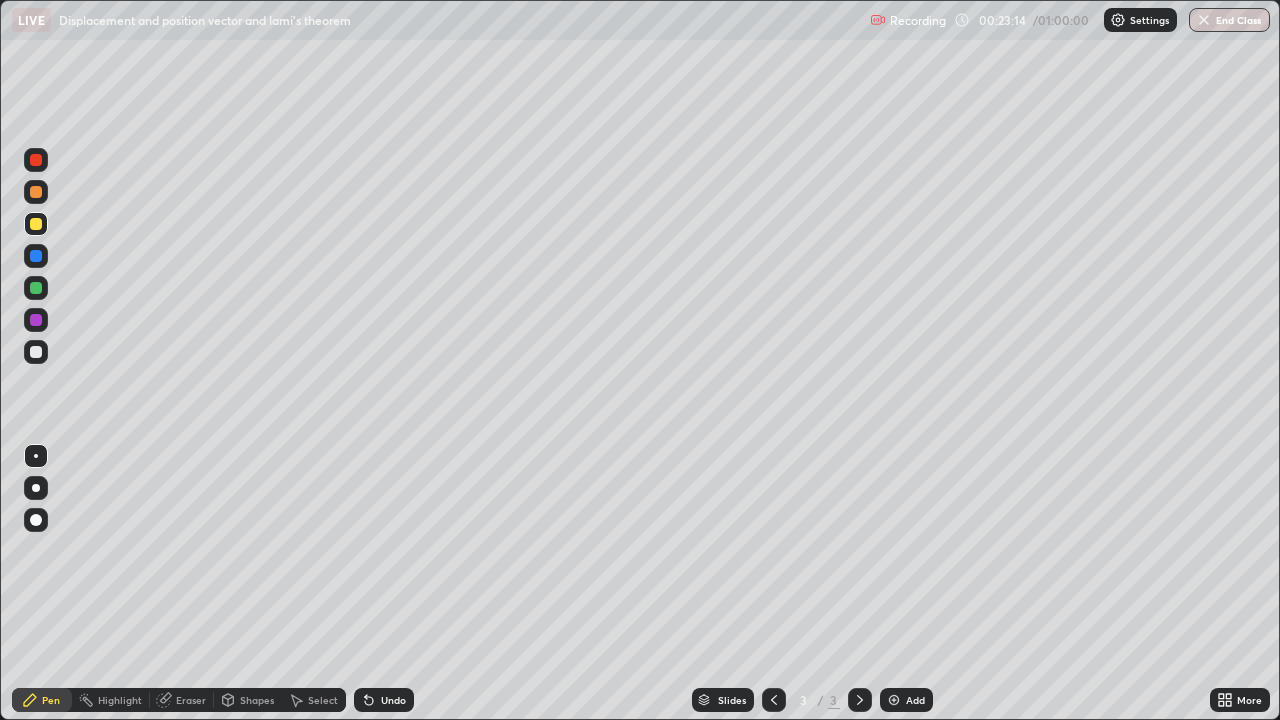 click on "Add" at bounding box center (915, 700) 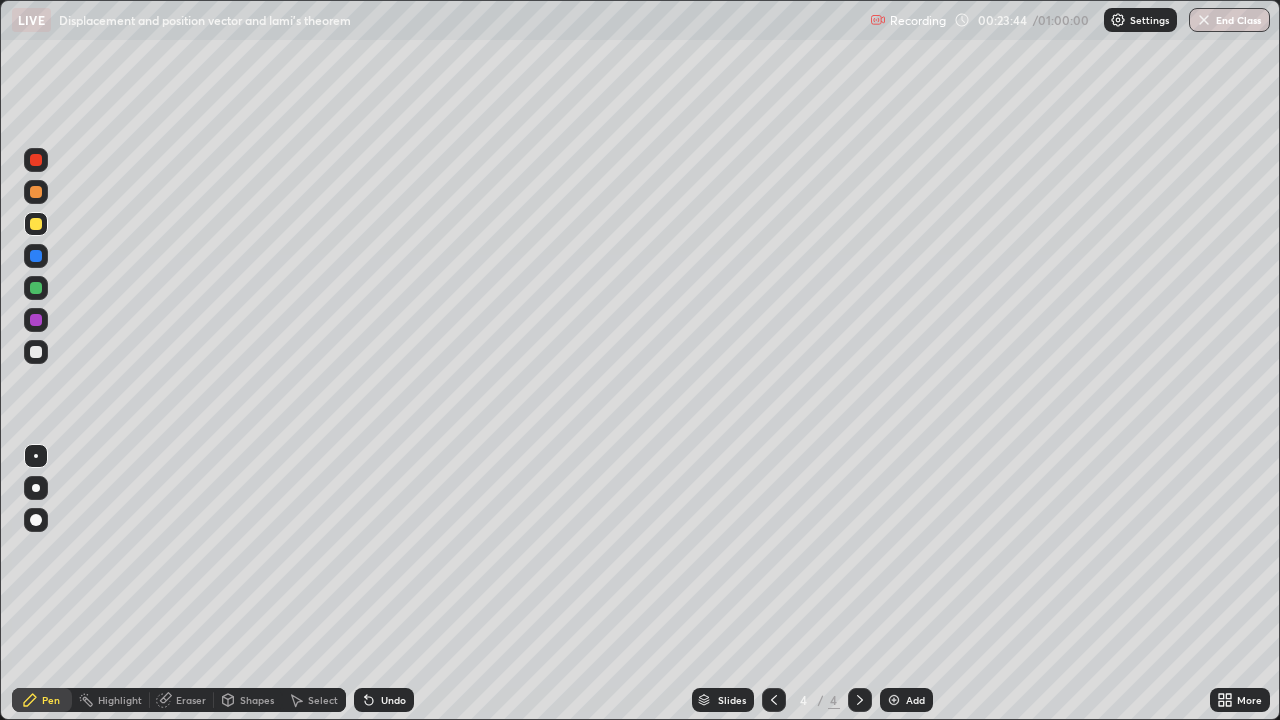 click on "Shapes" at bounding box center [248, 700] 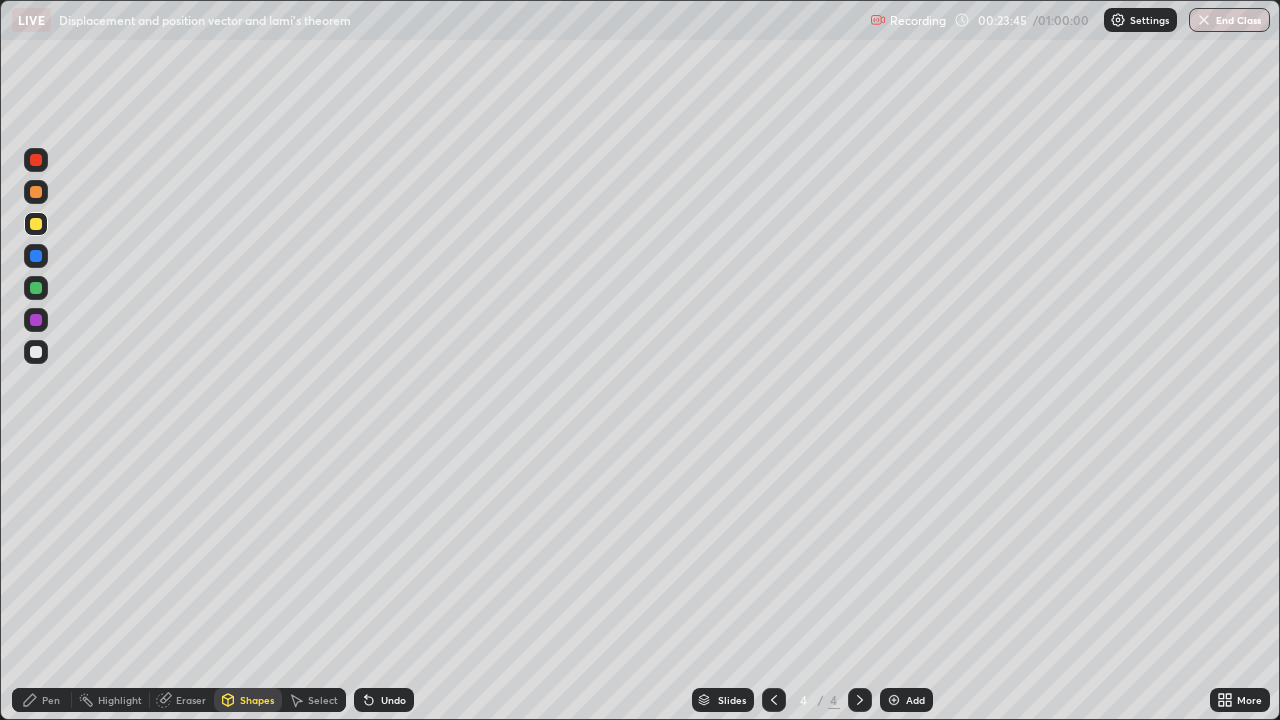 click 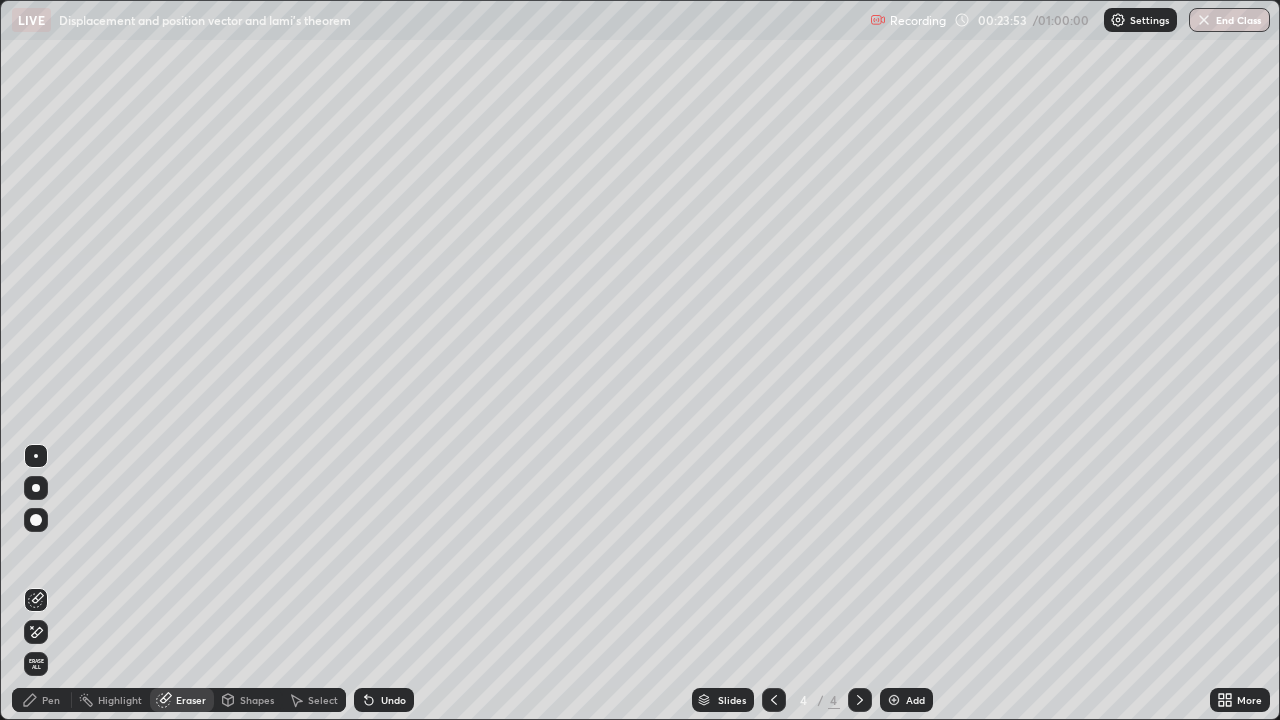click on "Pen" at bounding box center (51, 700) 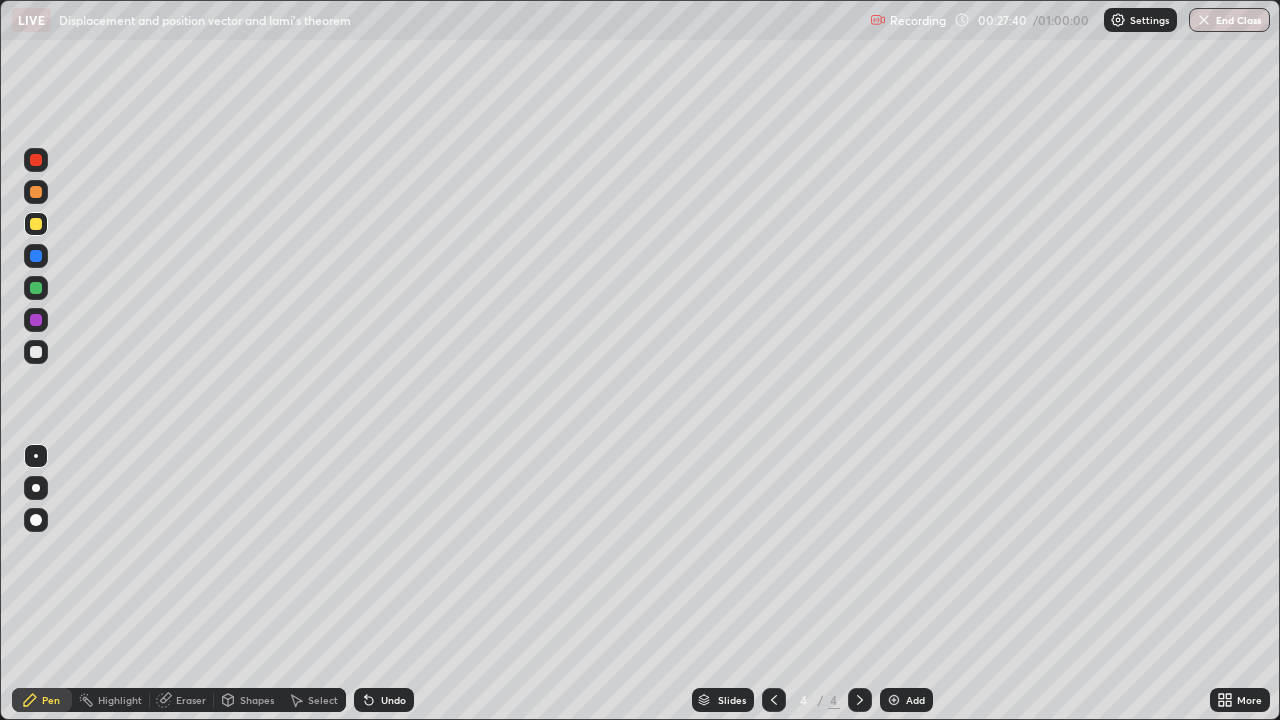 click on "Undo" at bounding box center (393, 700) 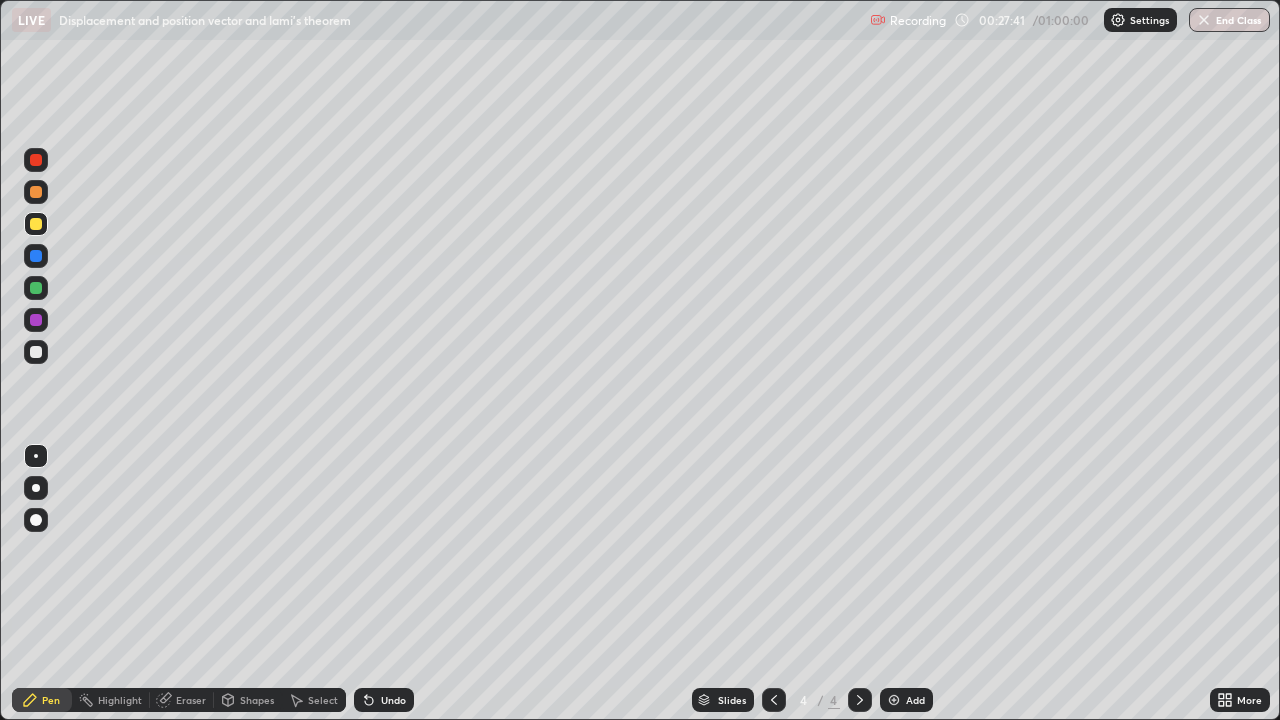 click on "Undo" at bounding box center (393, 700) 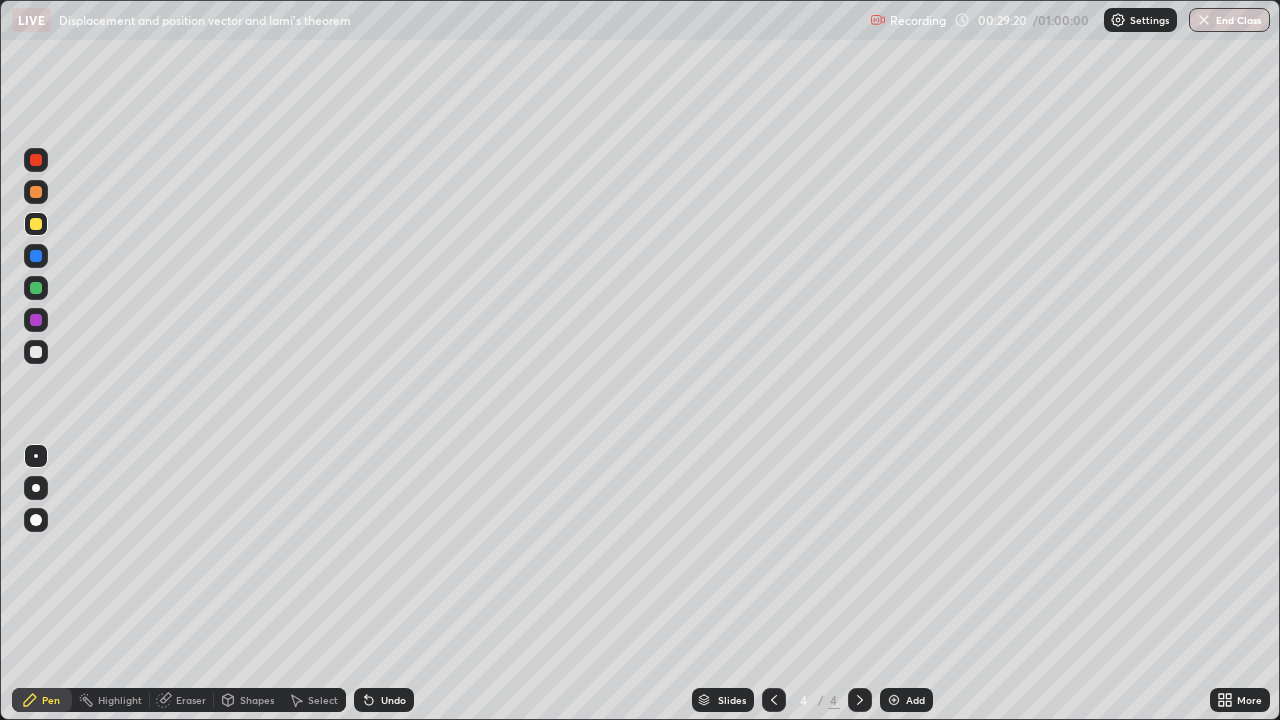 click on "Eraser" at bounding box center (191, 700) 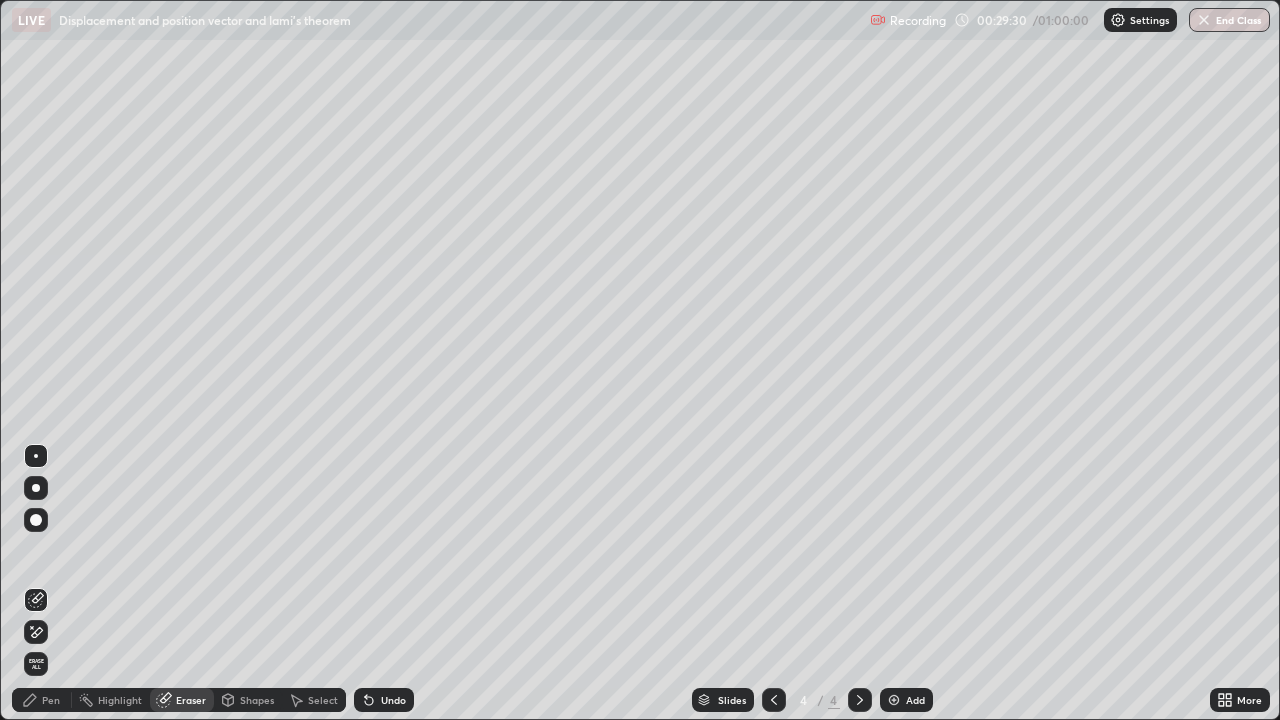 click on "Pen" at bounding box center (51, 700) 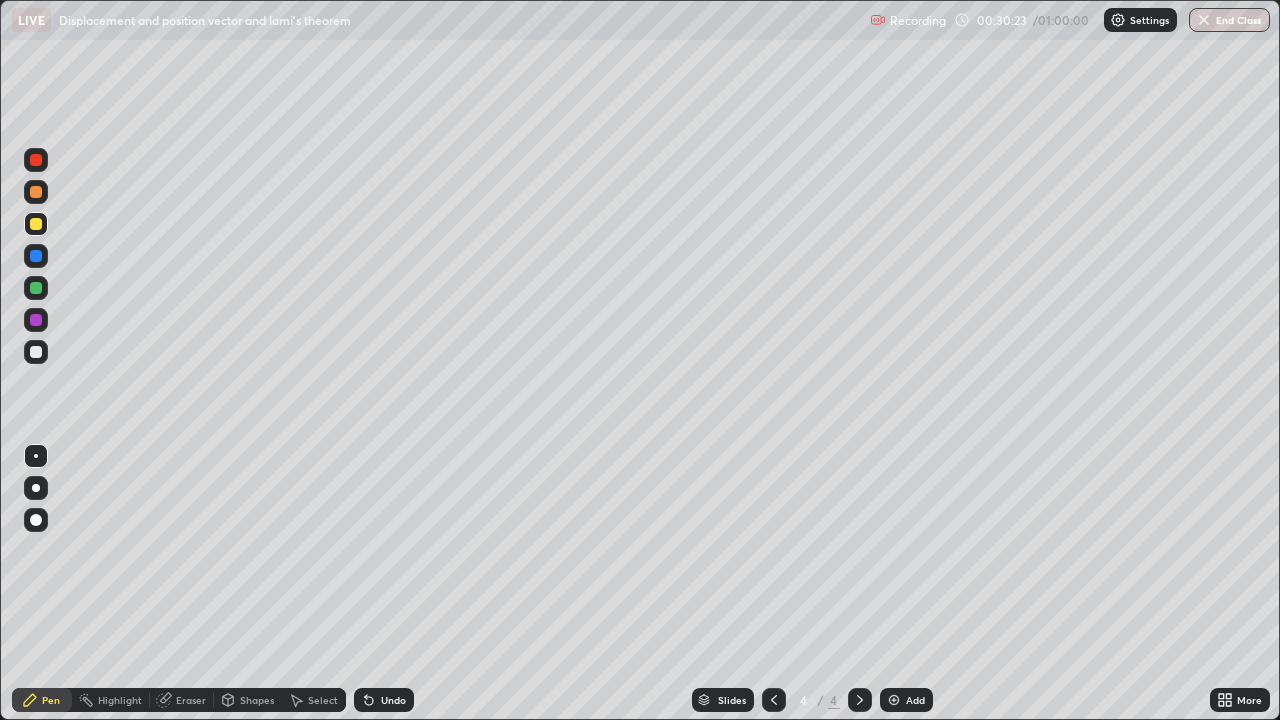 click on "Select" at bounding box center [314, 700] 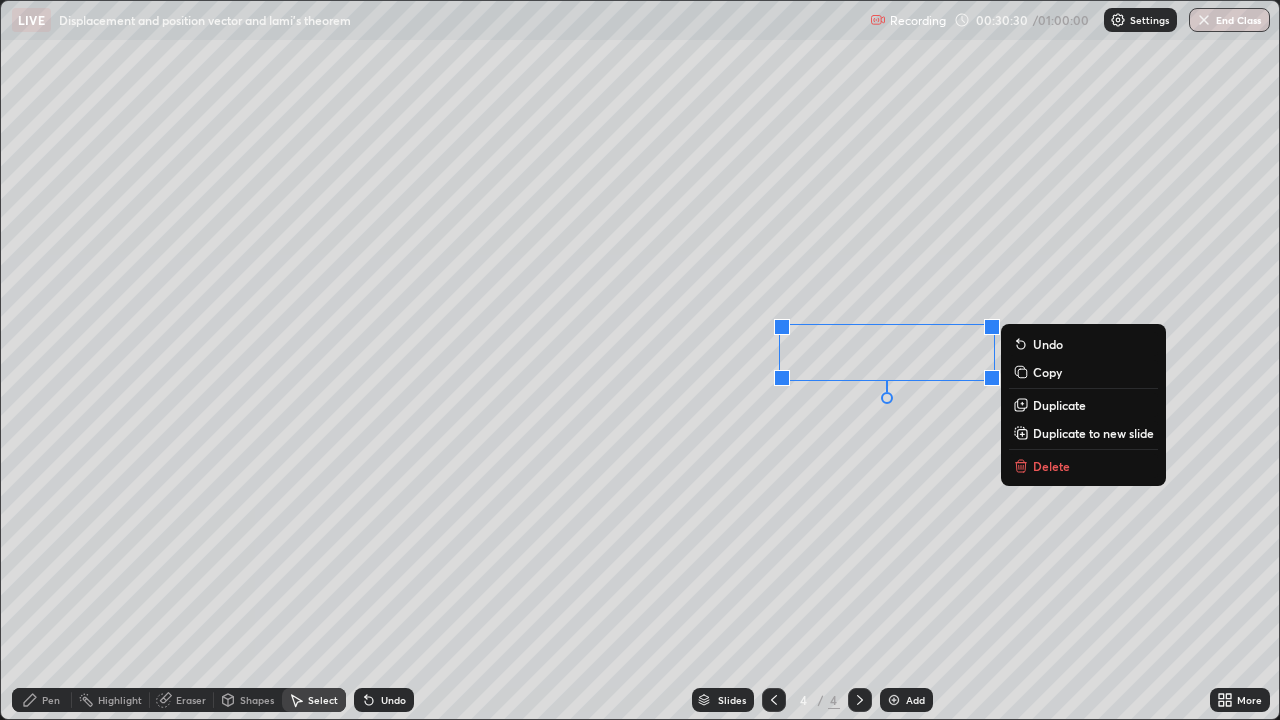 click on "0 ° Undo Copy Duplicate Duplicate to new slide Delete" at bounding box center (640, 360) 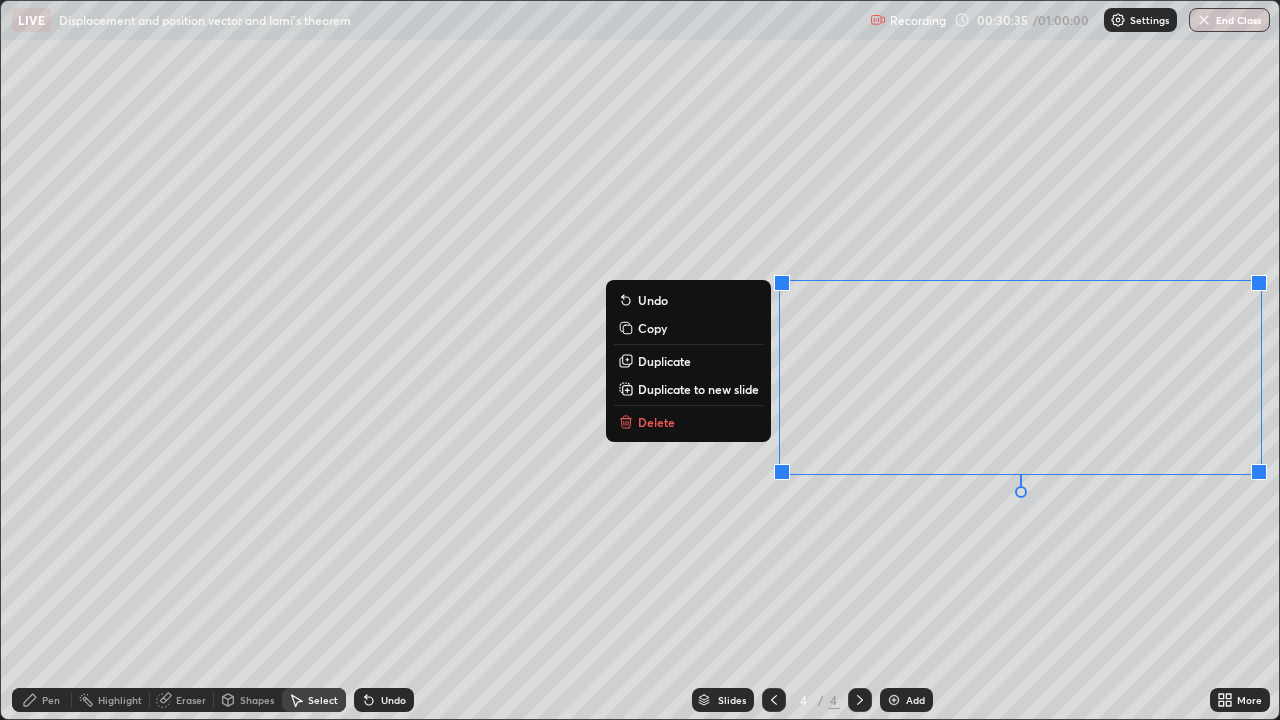 click on "Delete" at bounding box center [688, 422] 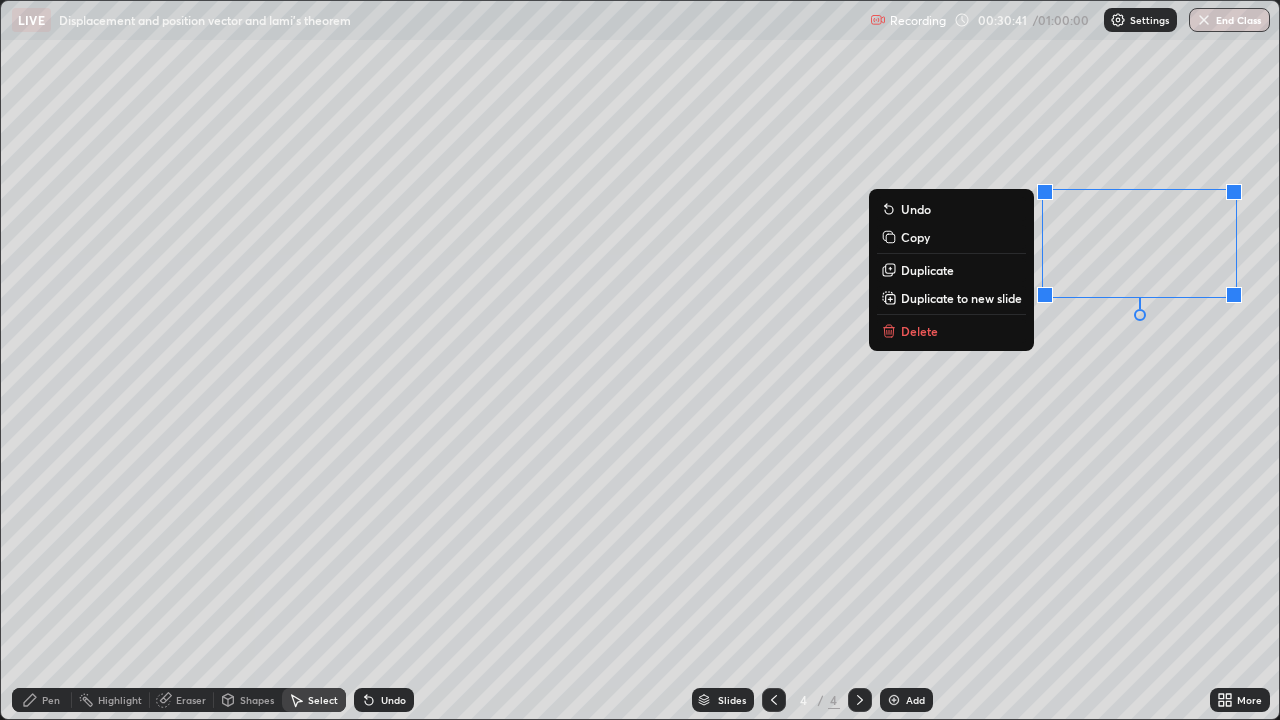 click on "Delete" at bounding box center (951, 331) 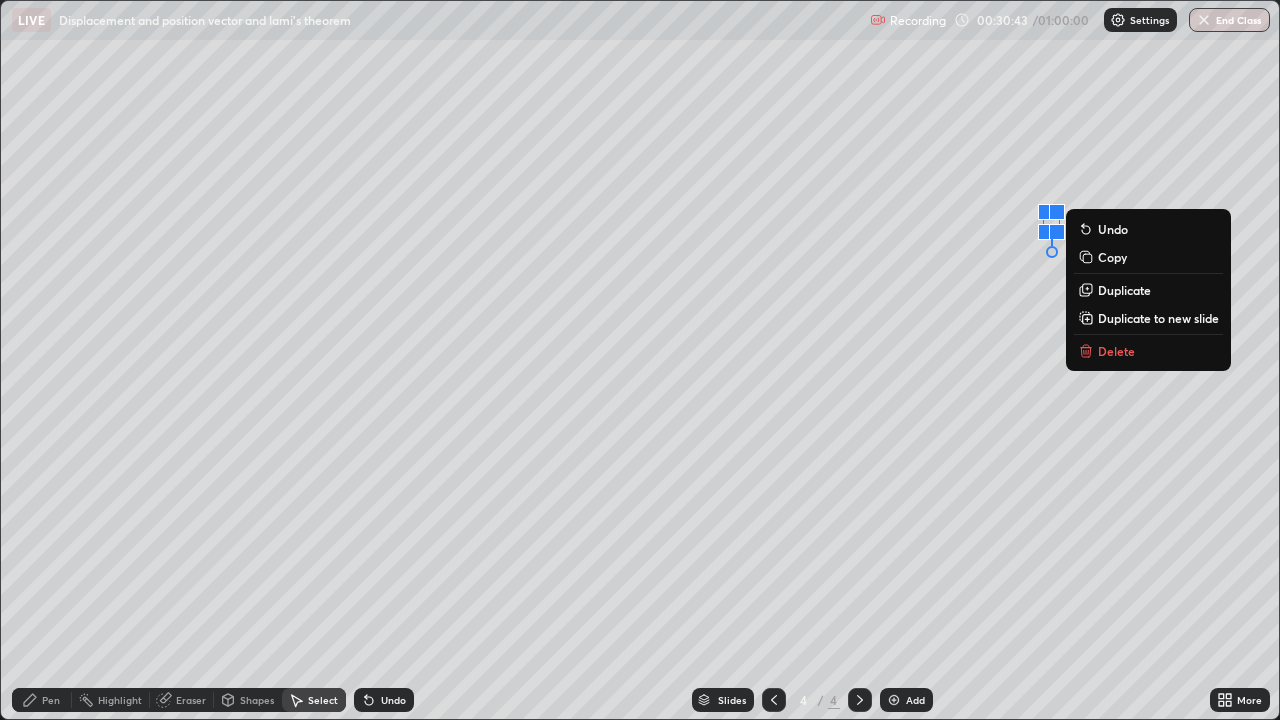 click on "Delete" at bounding box center (1116, 351) 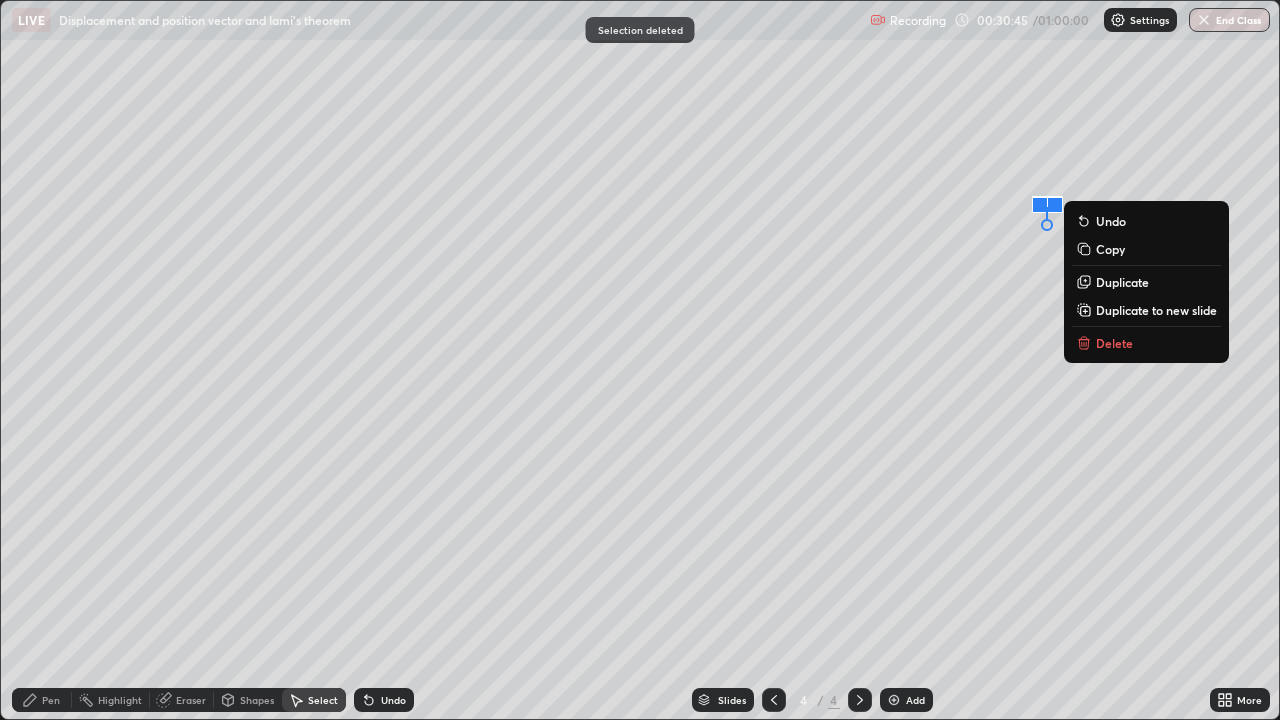 click on "Delete" at bounding box center [1114, 343] 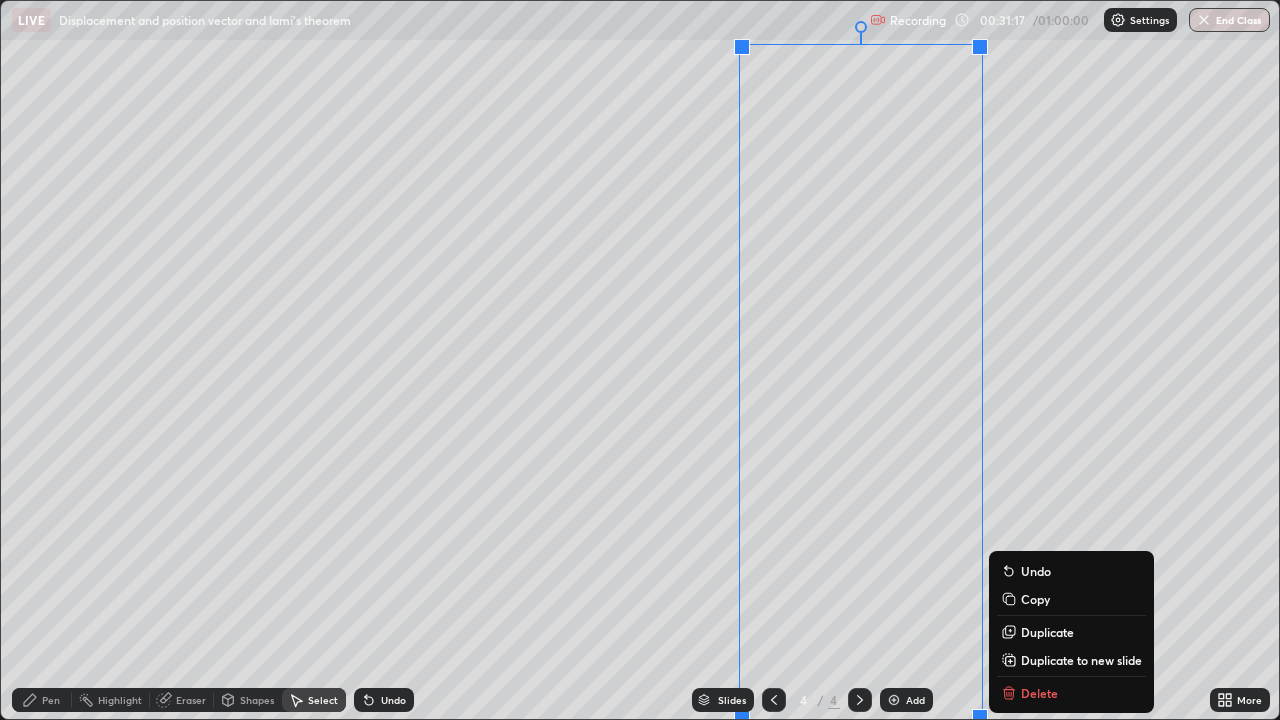 click on "0 ° Undo Copy Duplicate Duplicate to new slide Delete" at bounding box center (640, 360) 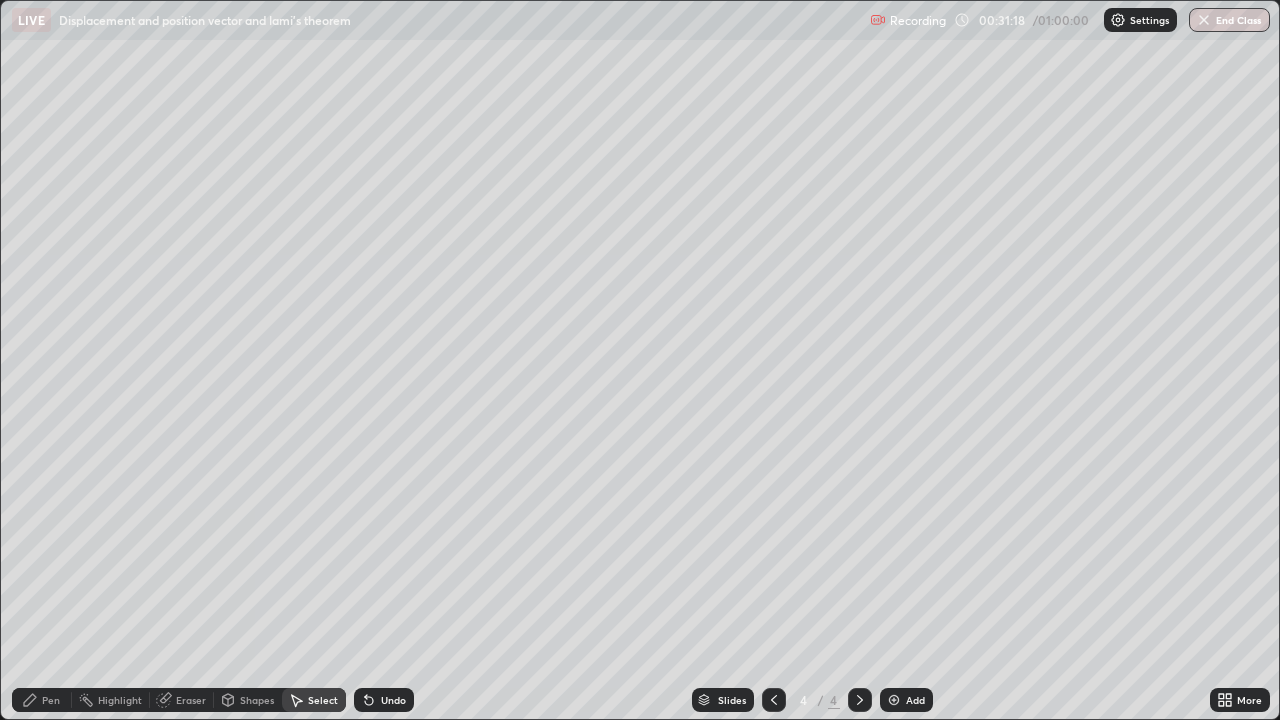 click on "Pen" at bounding box center (51, 700) 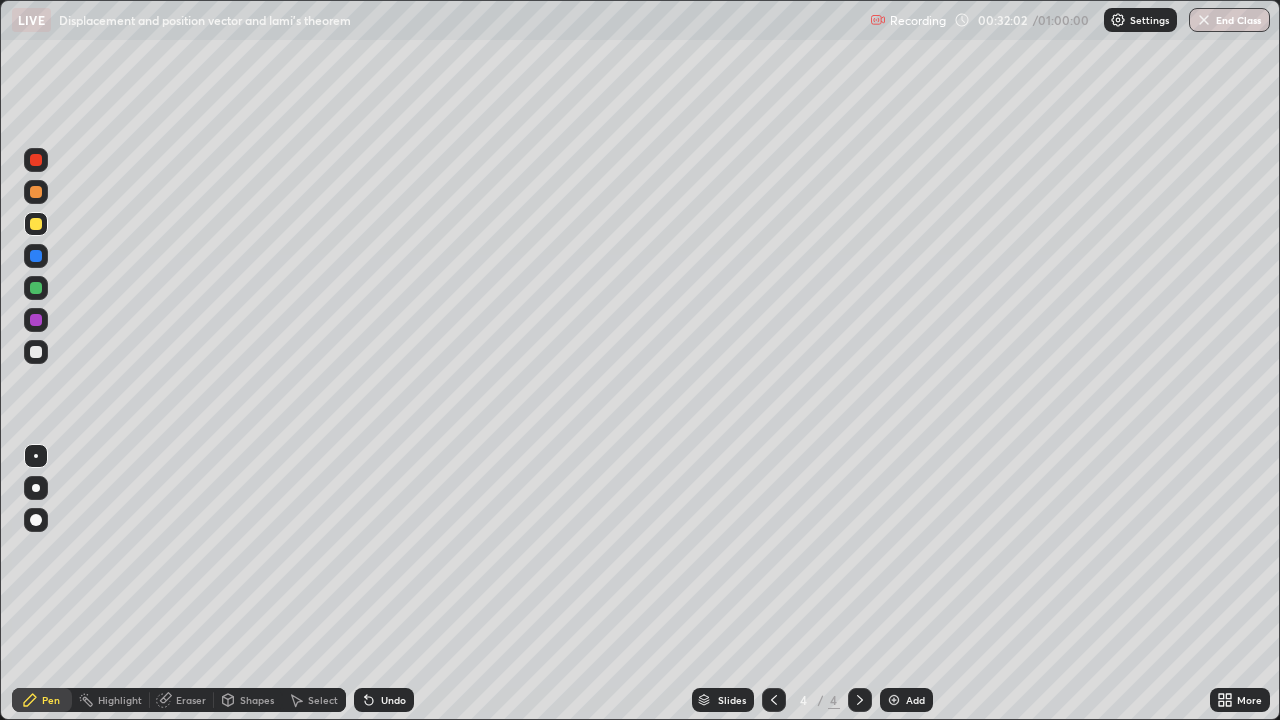click 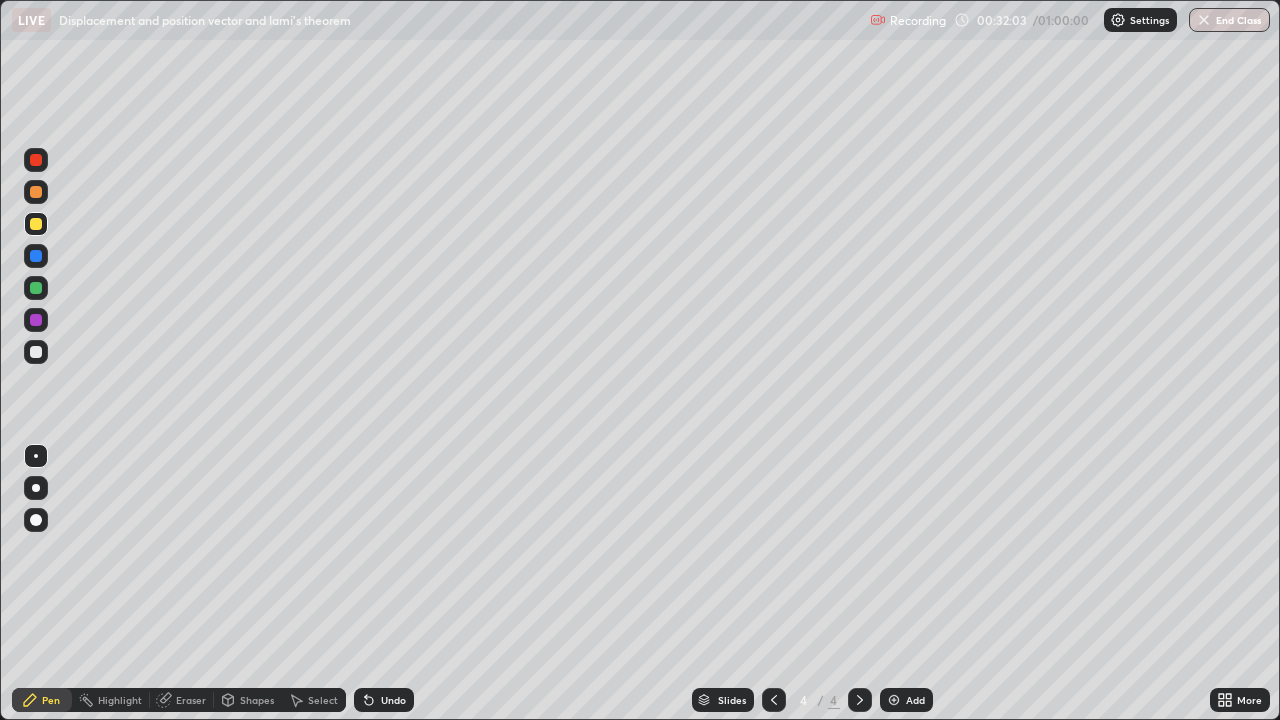 click 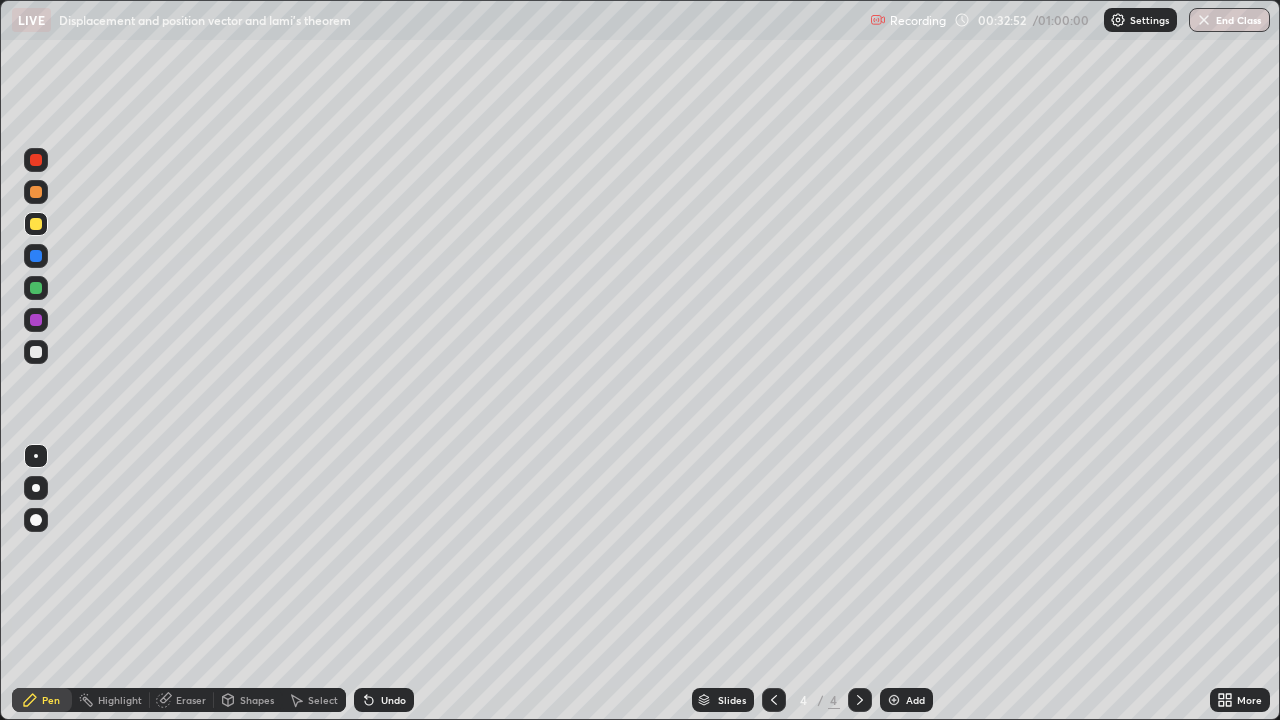 click on "Undo" at bounding box center (384, 700) 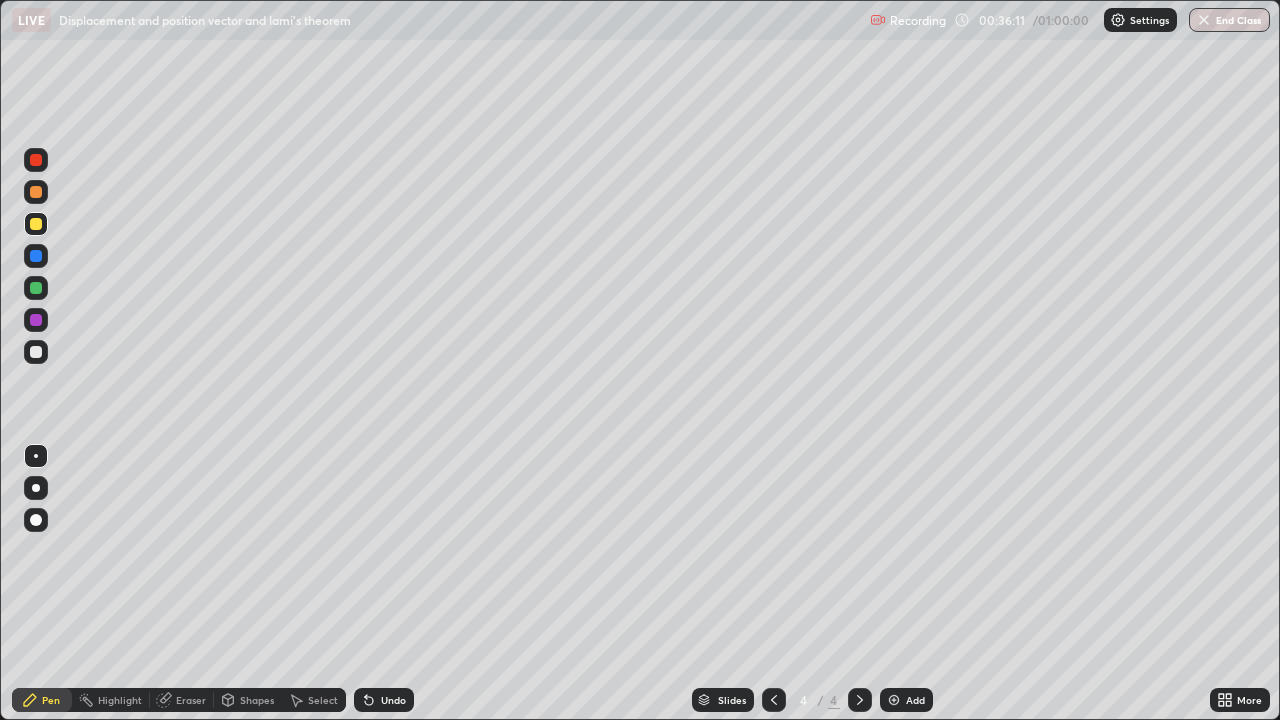 click on "Select" at bounding box center [323, 700] 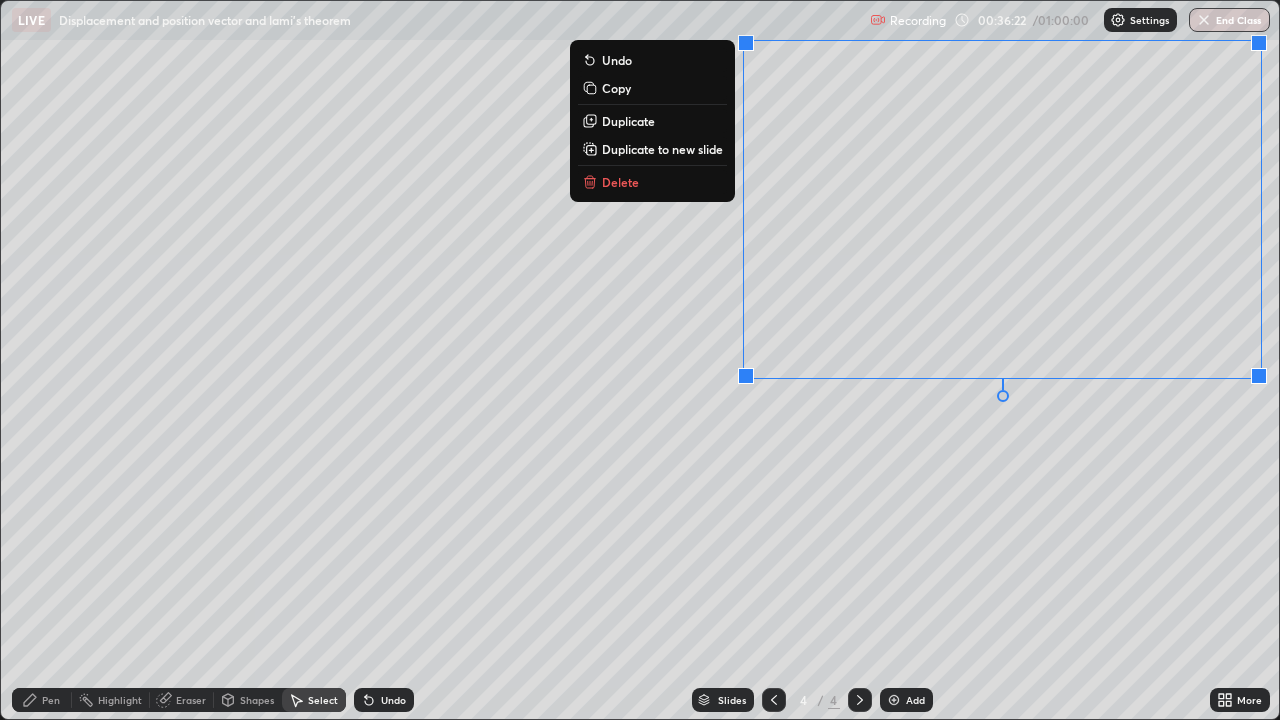 click on "0 ° Undo Copy Duplicate Duplicate to new slide Delete" at bounding box center (640, 360) 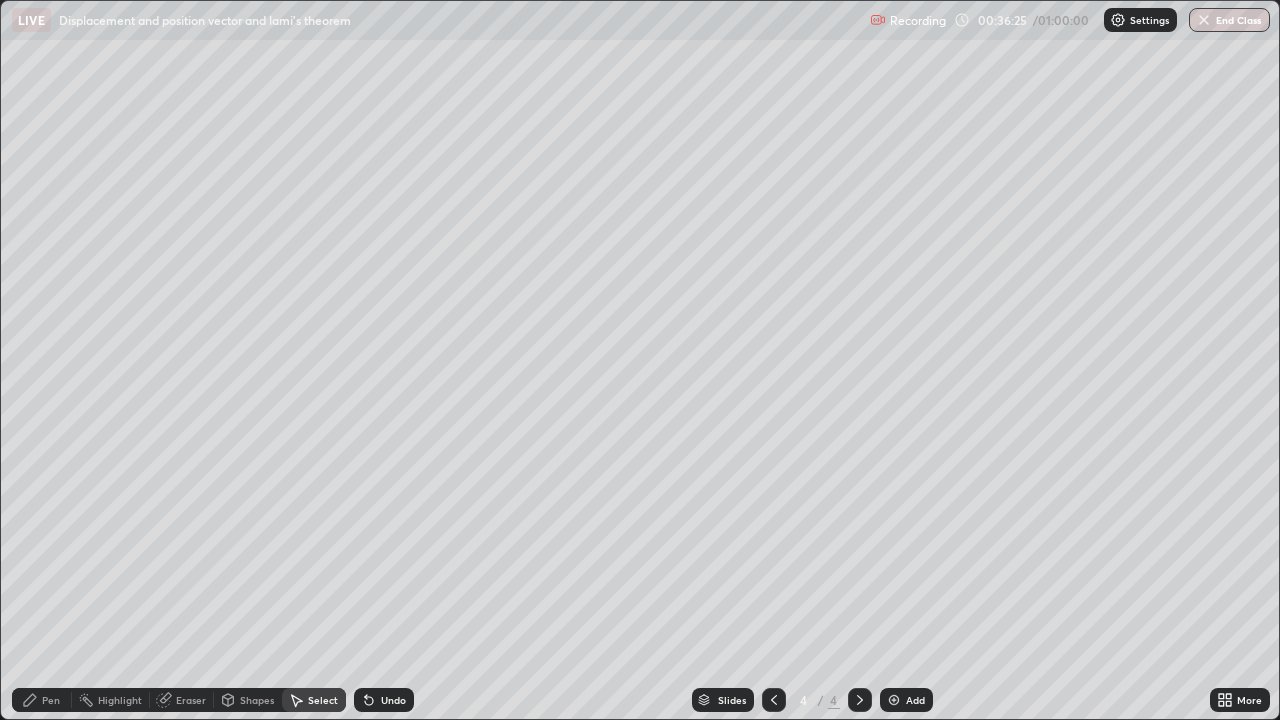click on "Pen" at bounding box center [51, 700] 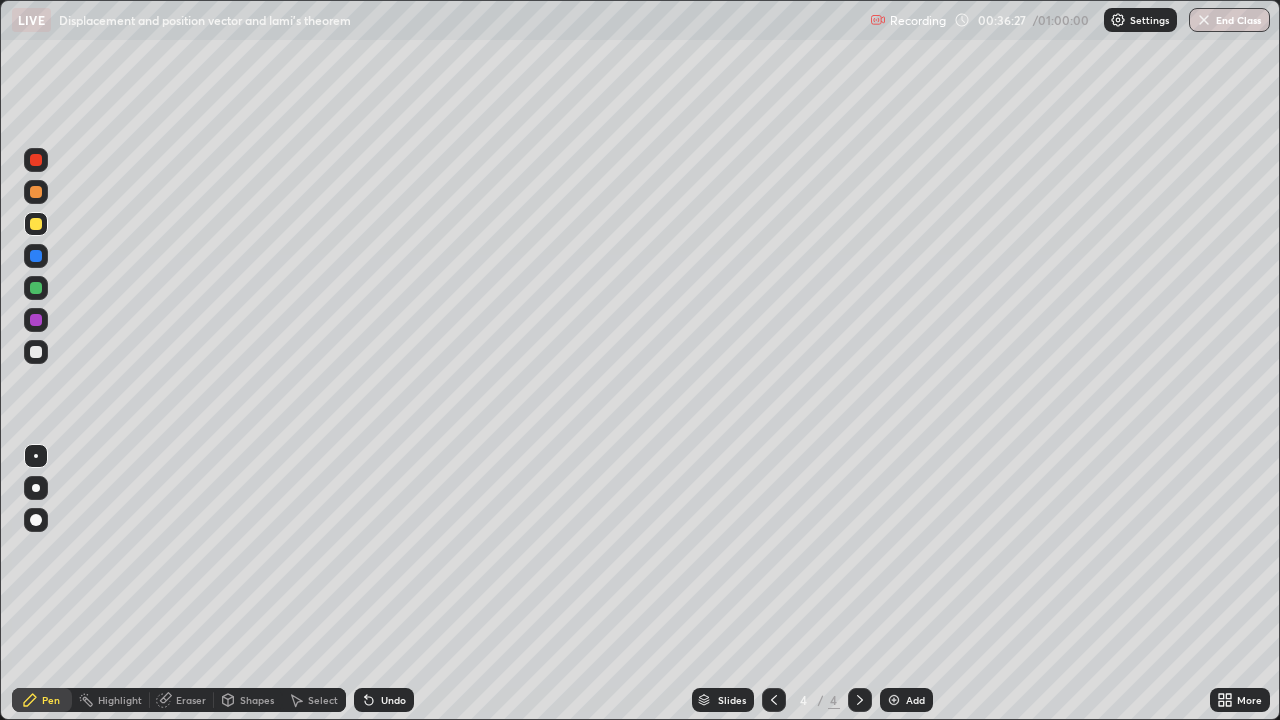 click on "Select" at bounding box center [323, 700] 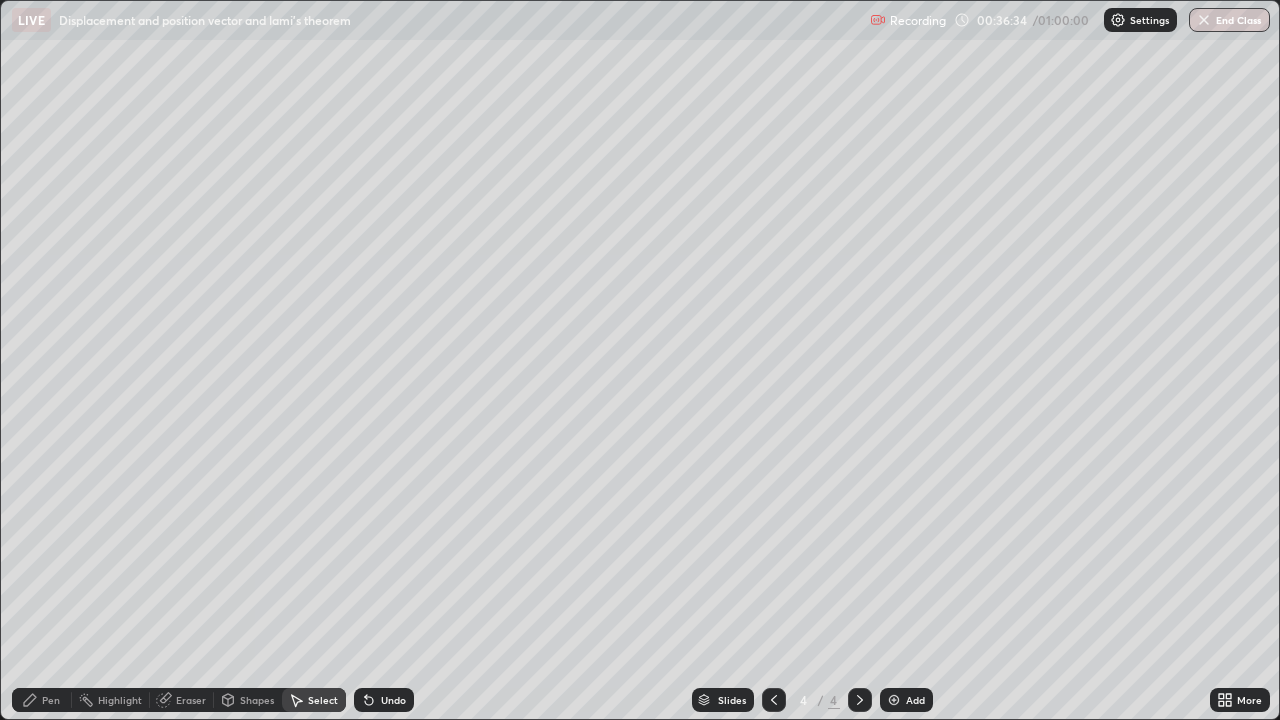 click on "Select" at bounding box center (323, 700) 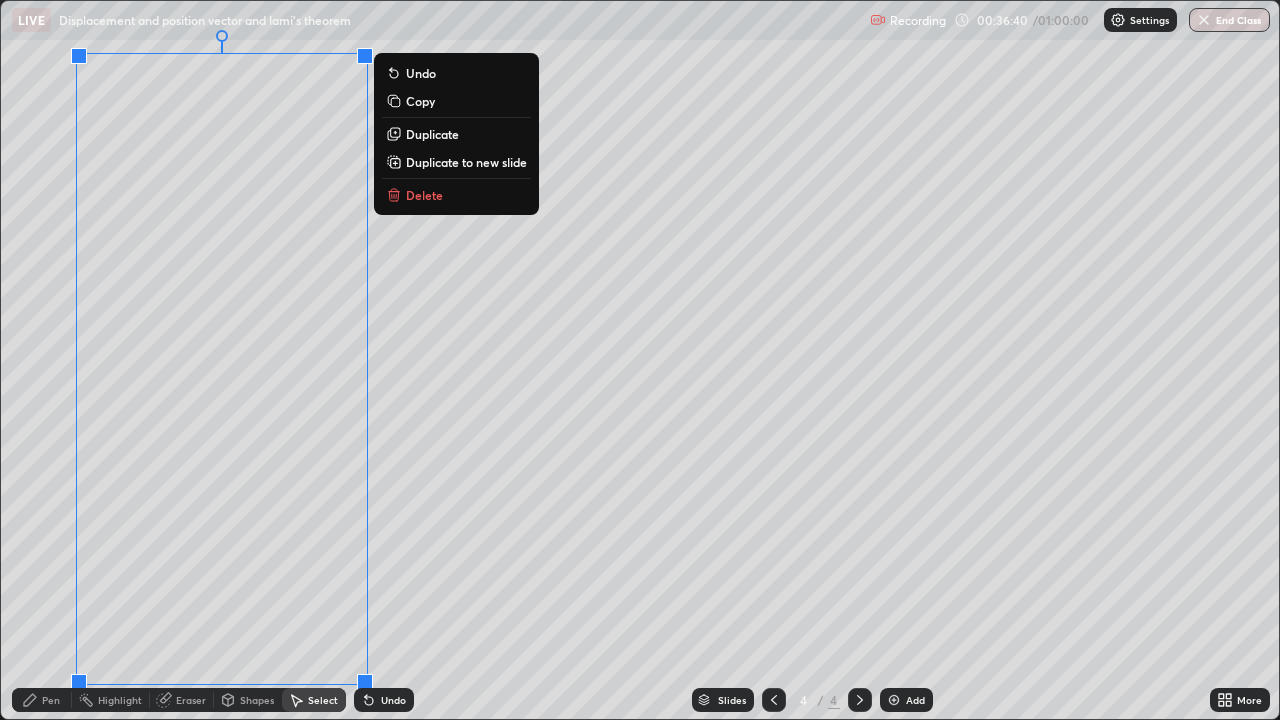 click on "Undo" at bounding box center (384, 700) 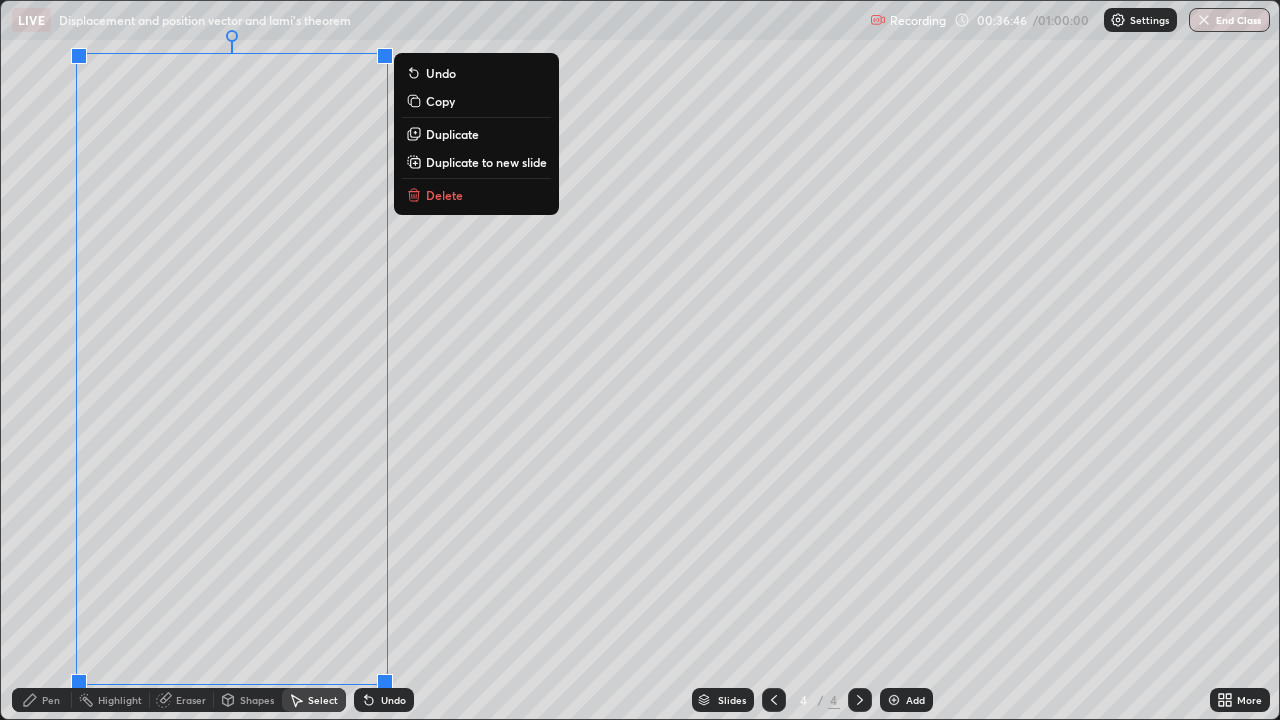 click on "0 ° Undo Copy Duplicate Duplicate to new slide Delete" at bounding box center [640, 360] 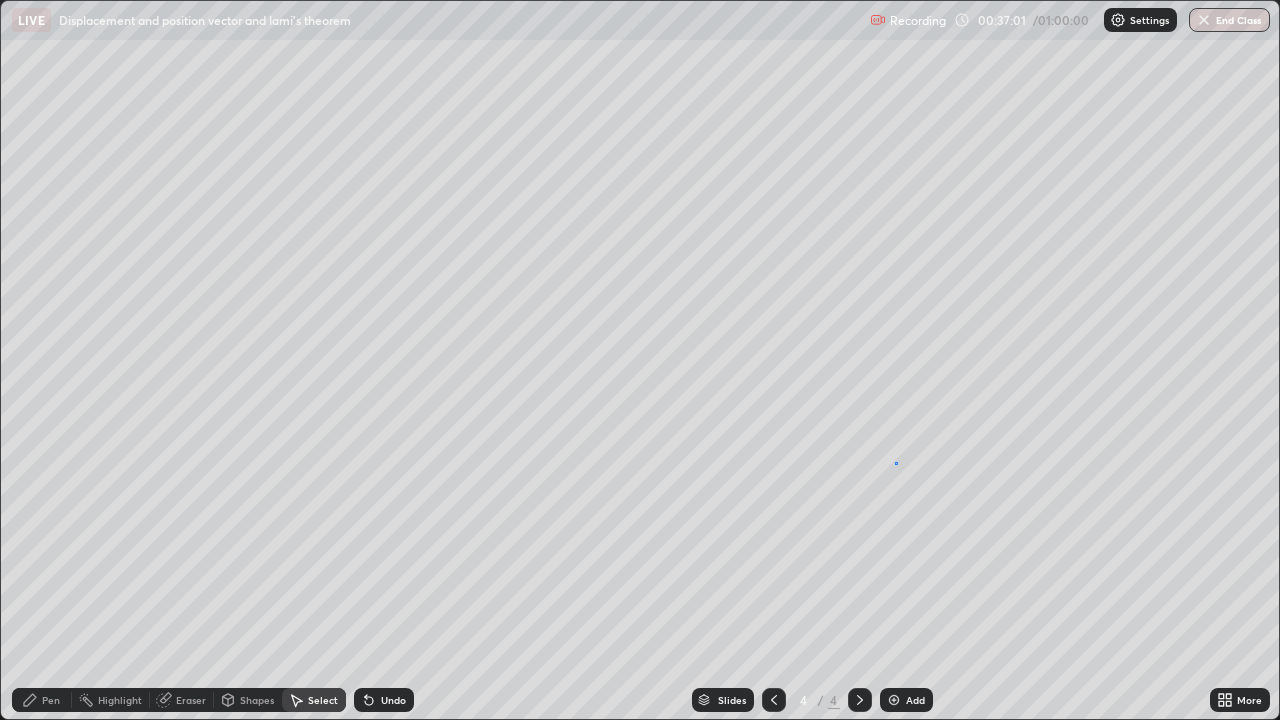 click on "0 ° Undo Copy Duplicate Duplicate to new slide Delete" at bounding box center [640, 360] 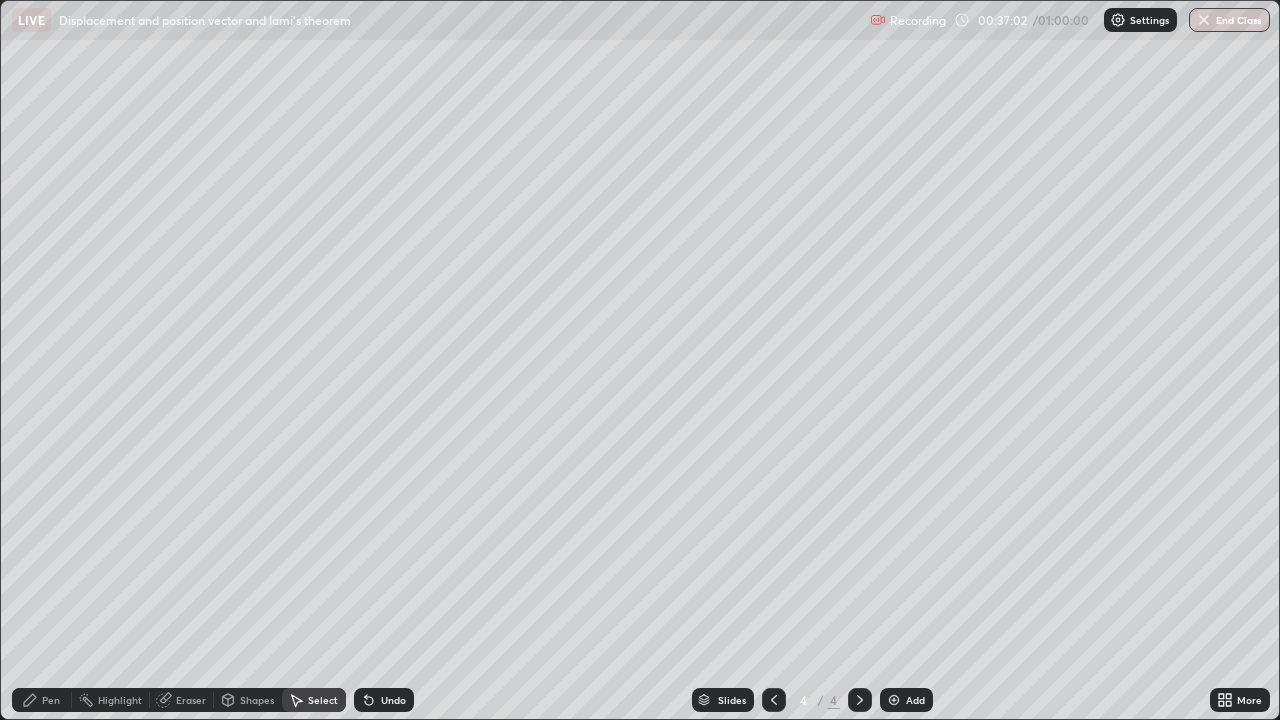 click on "Pen" at bounding box center [51, 700] 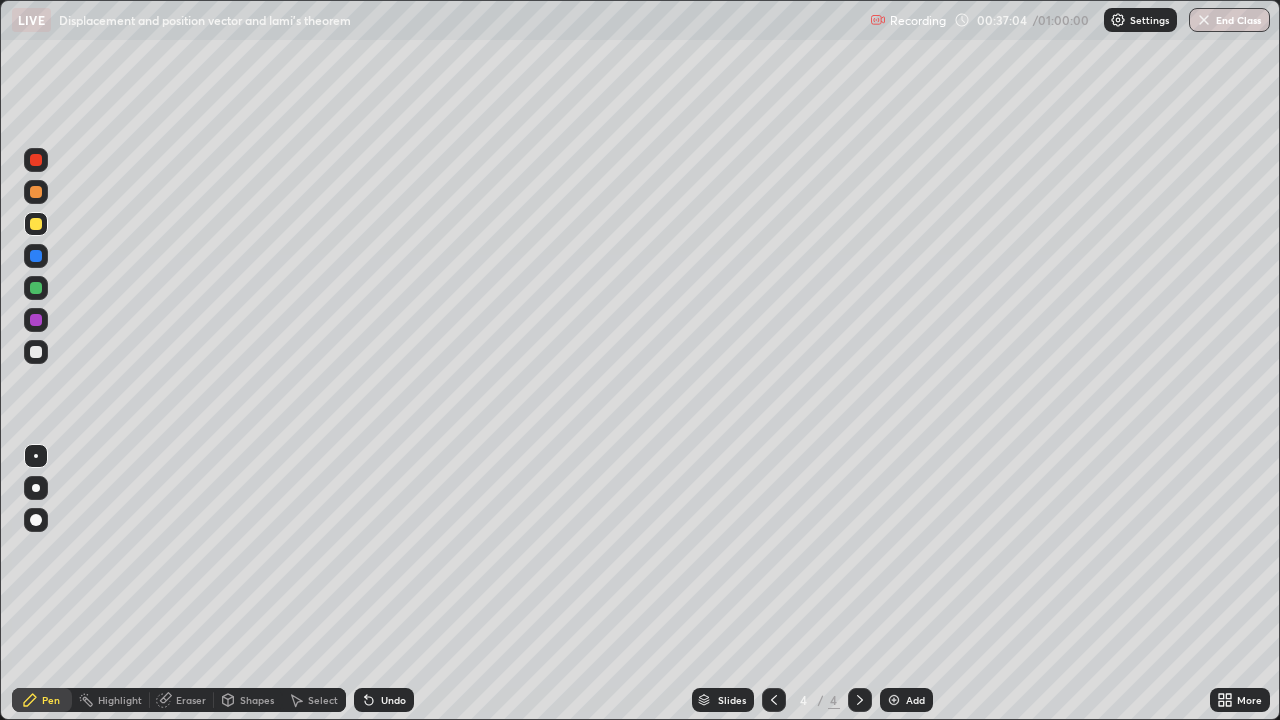 click at bounding box center [36, 352] 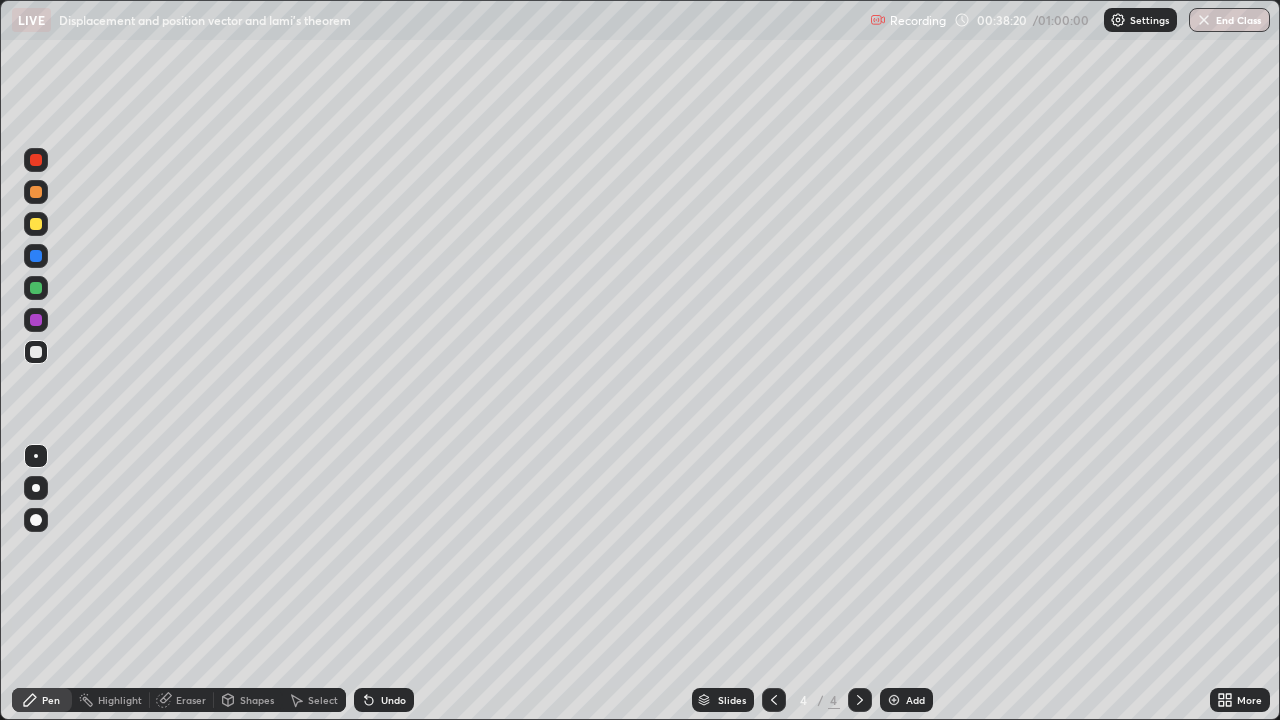 click on "Undo" at bounding box center (393, 700) 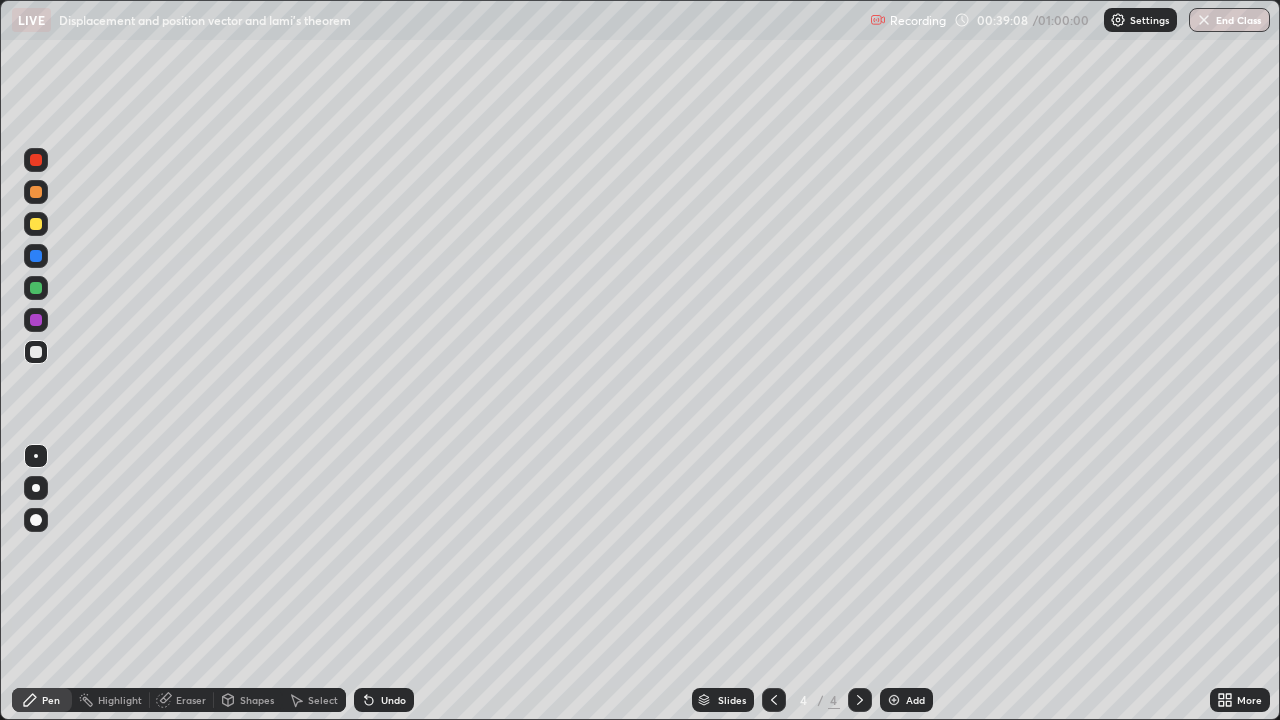 click on "Shapes" at bounding box center [257, 700] 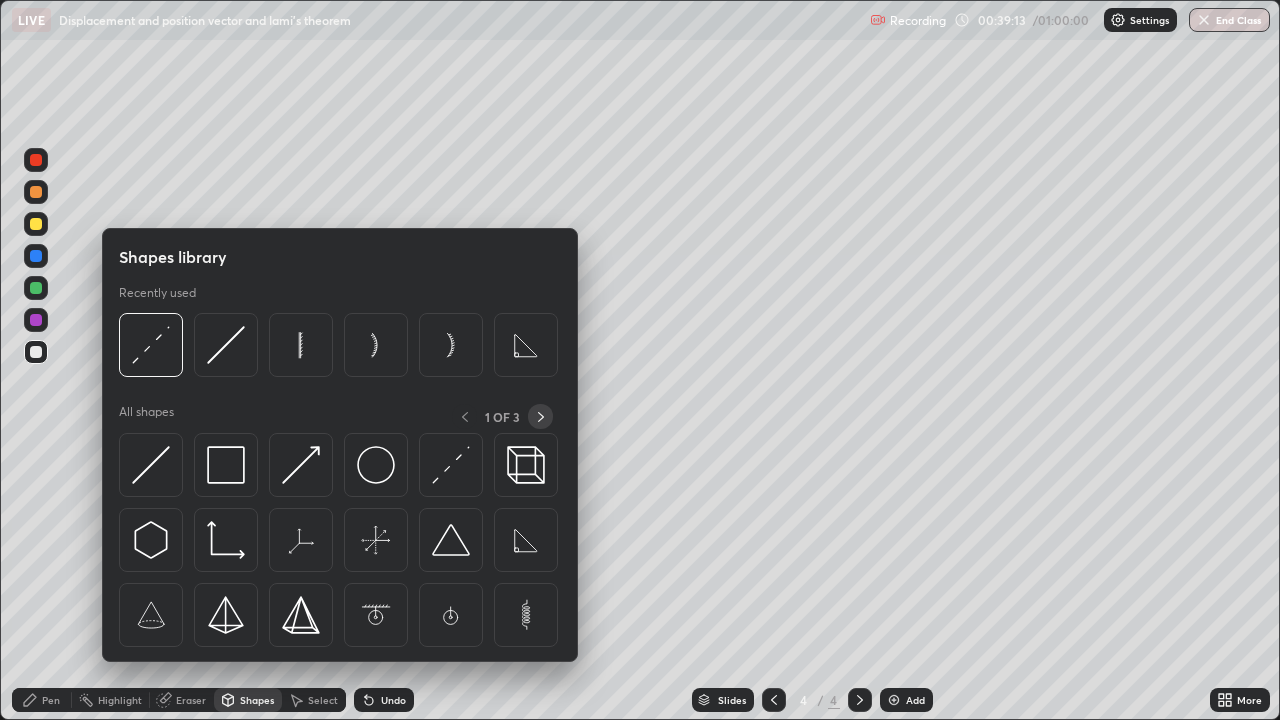 click 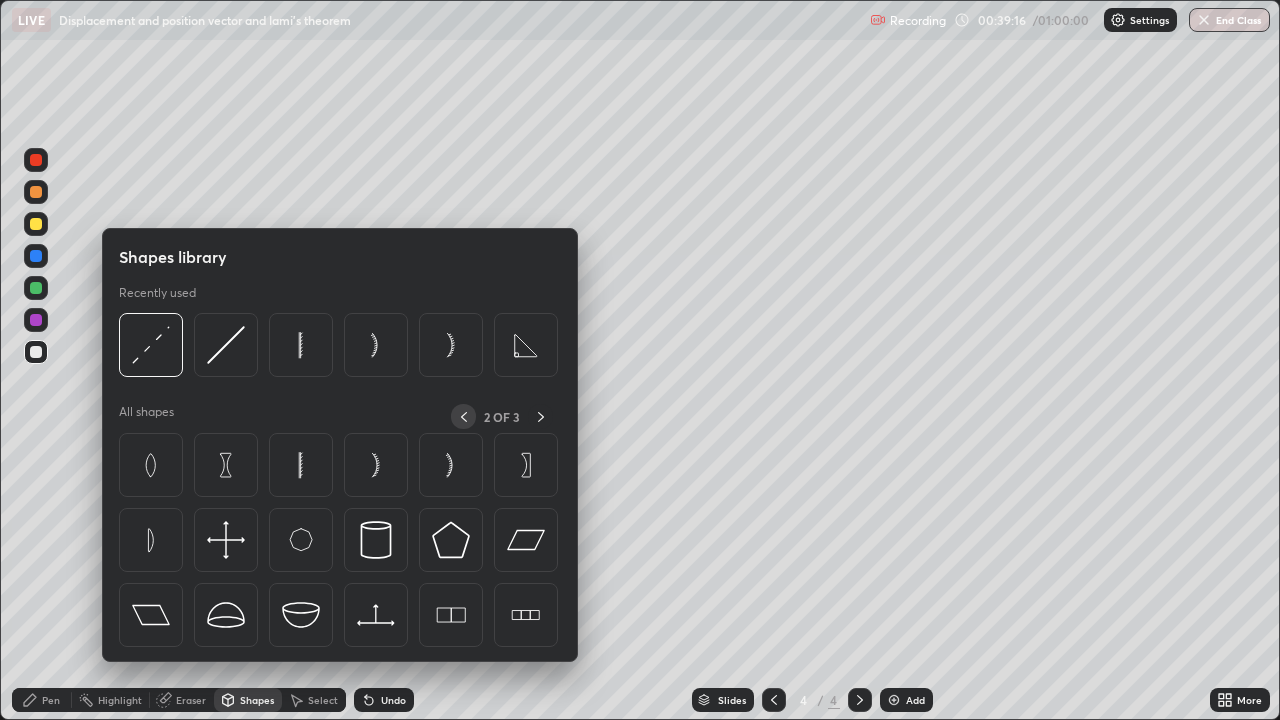 click 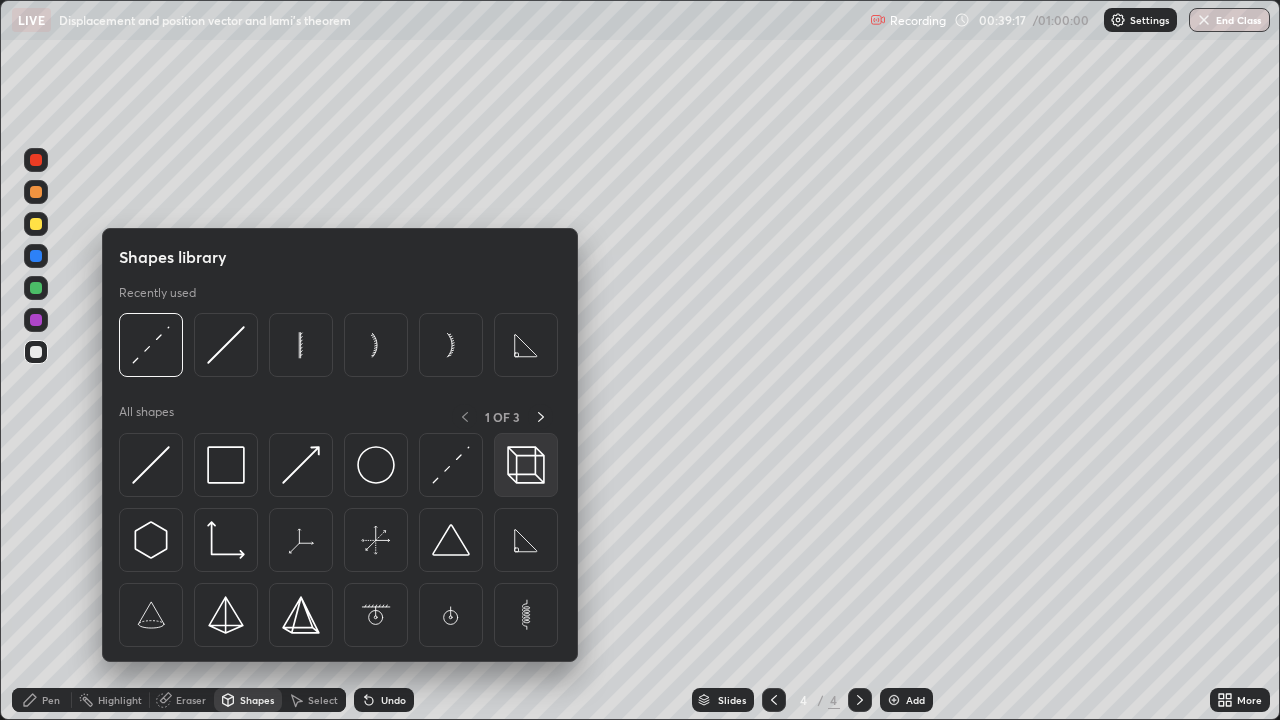 click at bounding box center (526, 465) 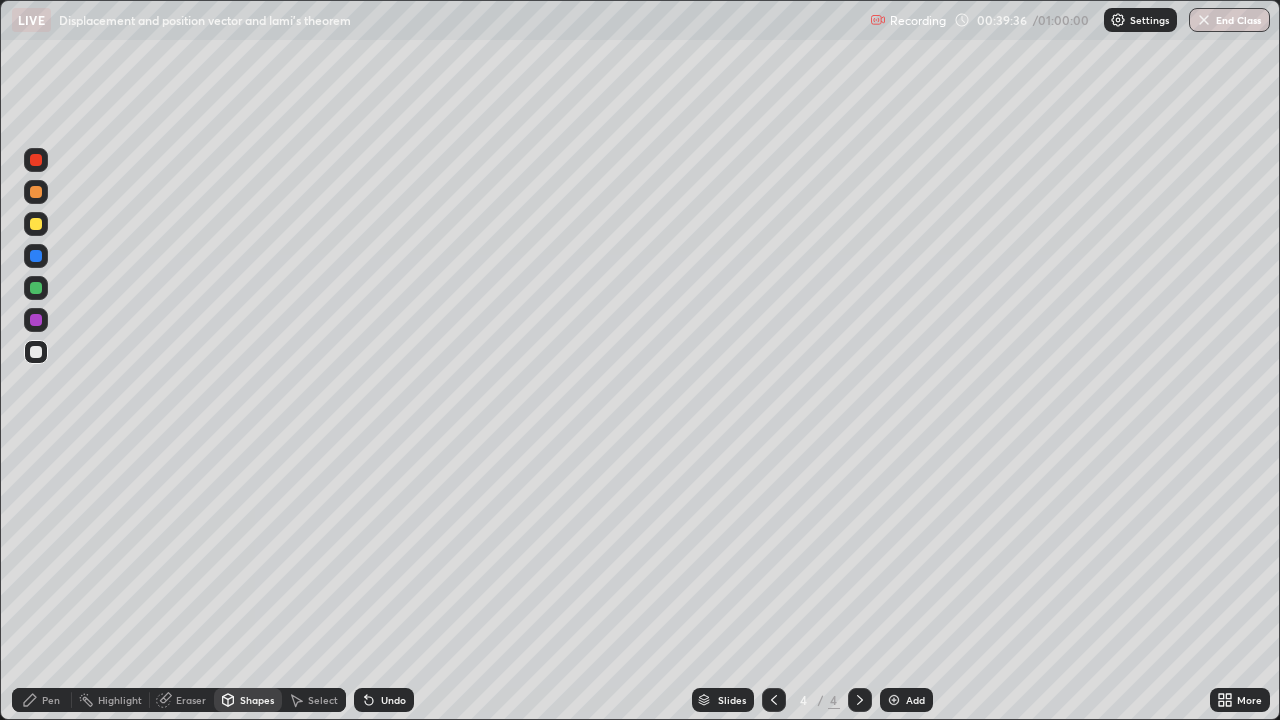 click on "Undo" at bounding box center (393, 700) 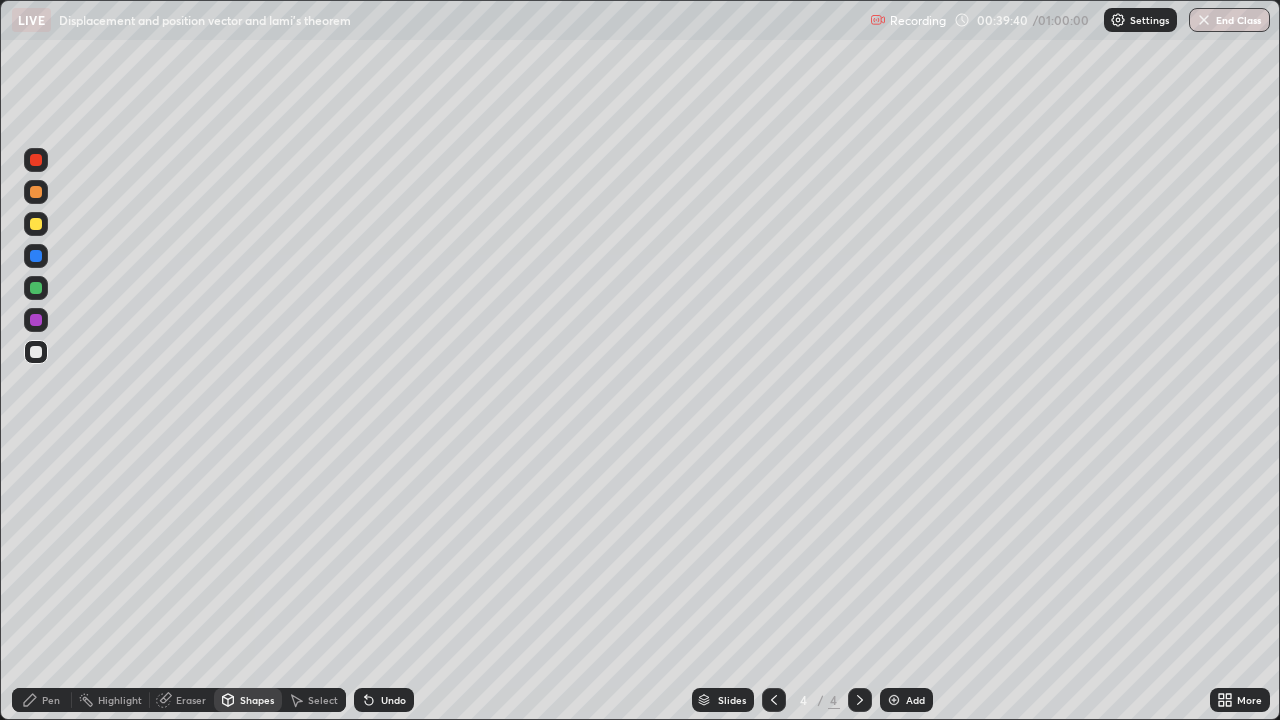 click on "Pen" at bounding box center [51, 700] 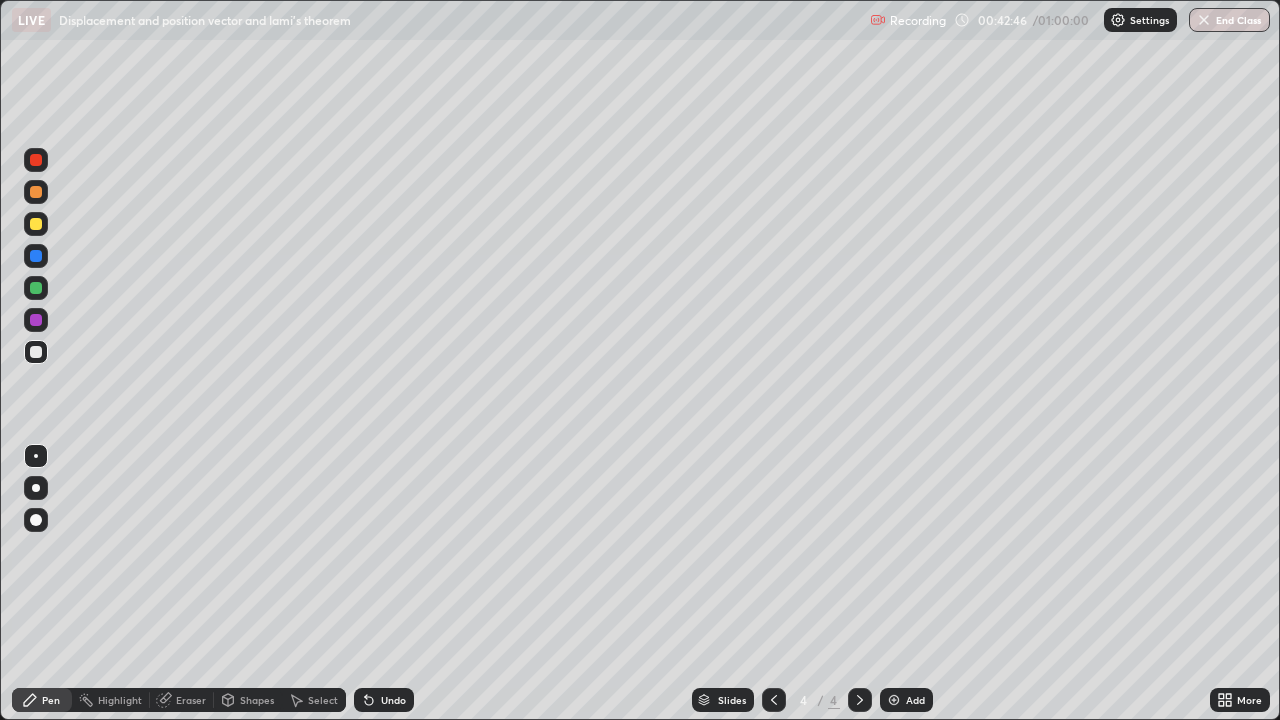 click on "Slides 4 / 4 Add" at bounding box center (812, 700) 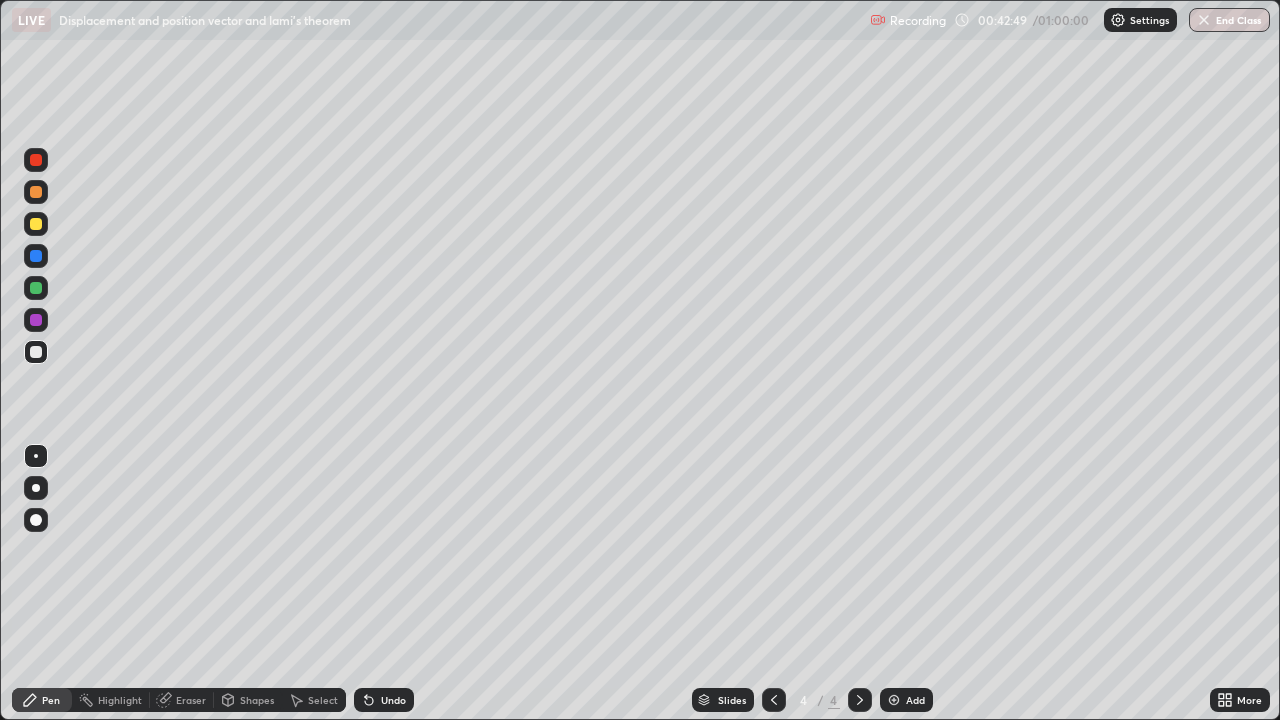 click on "Slides 4 / 4 Add" at bounding box center [812, 700] 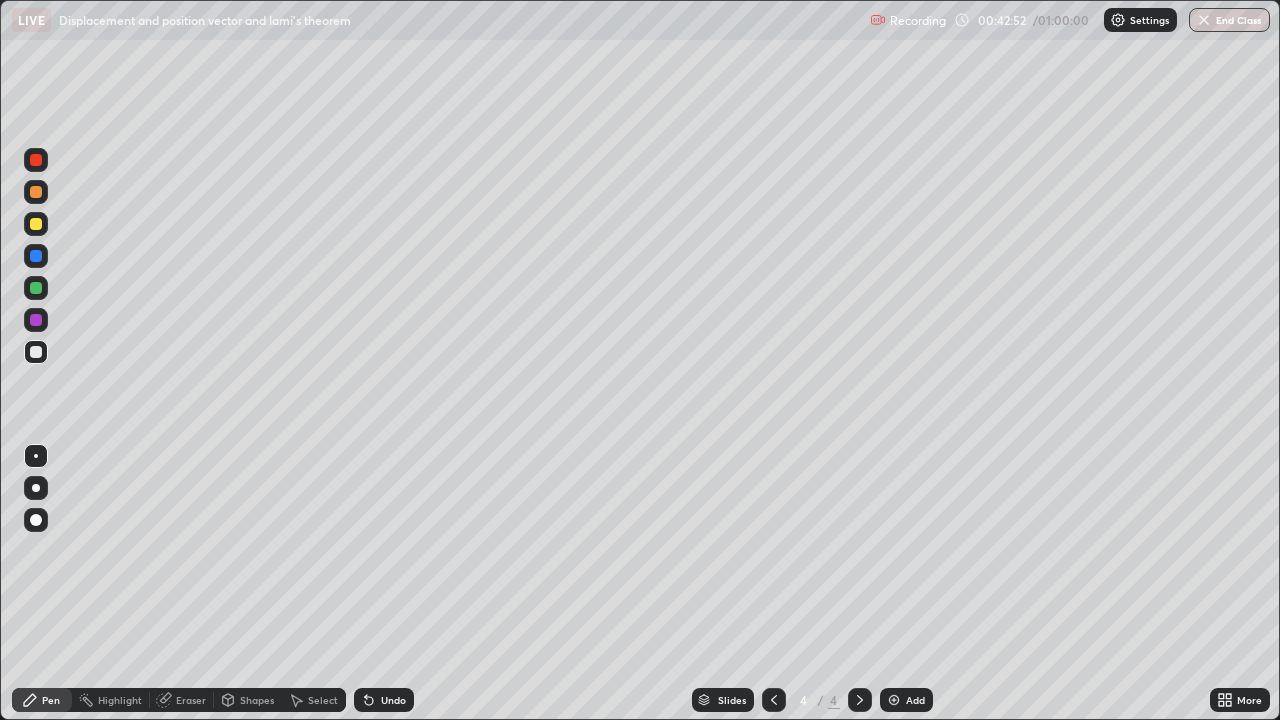click on "Slides 4 / 4 Add" at bounding box center (812, 700) 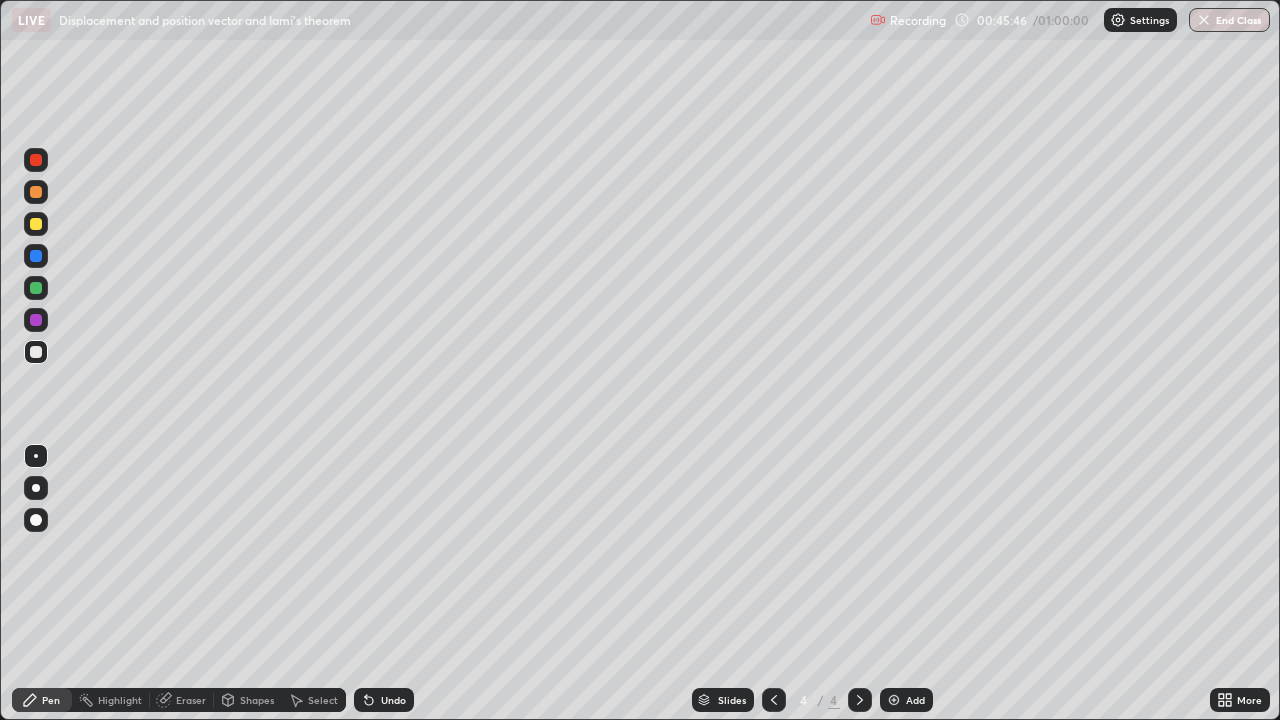 click on "Add" at bounding box center [915, 700] 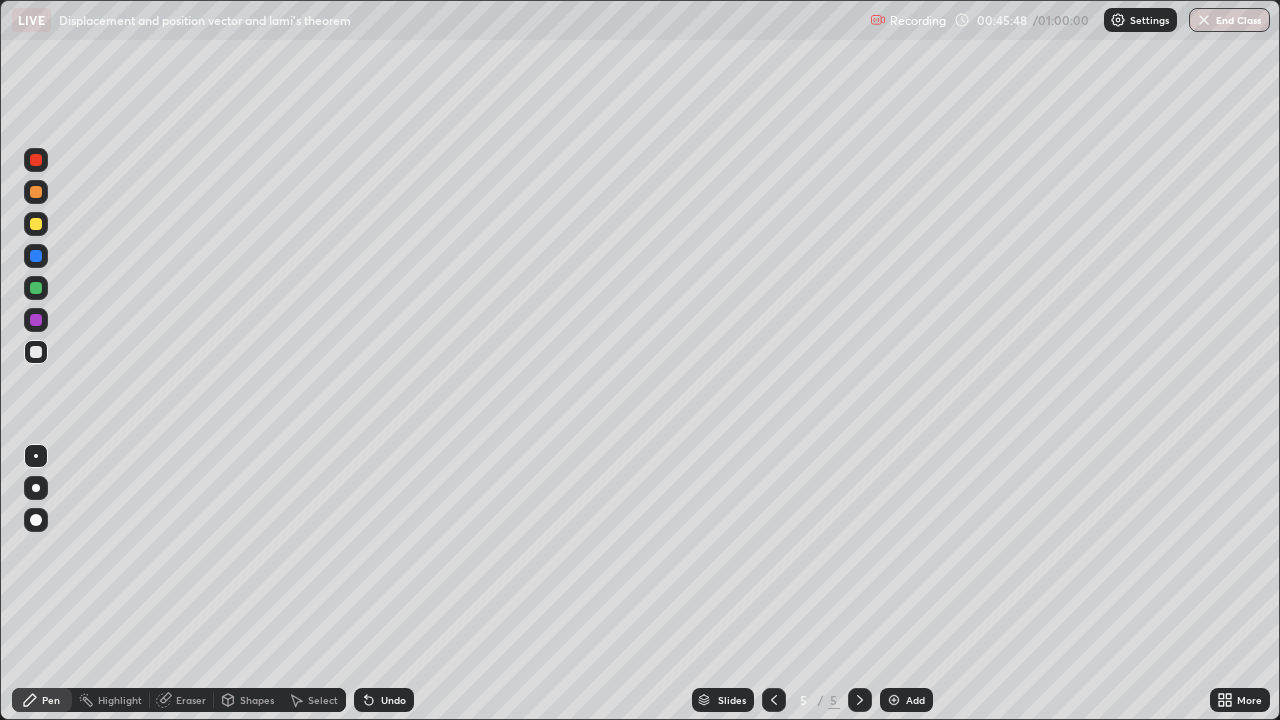 click on "Shapes" at bounding box center [248, 700] 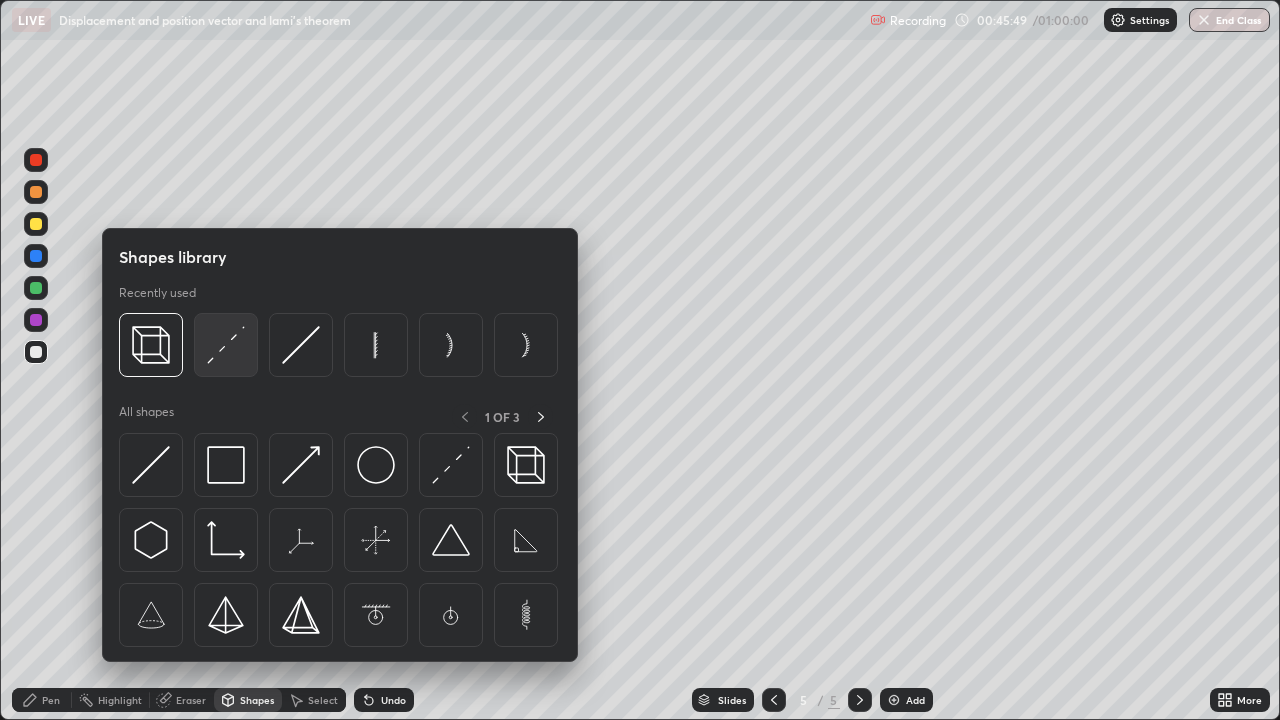 click at bounding box center [226, 345] 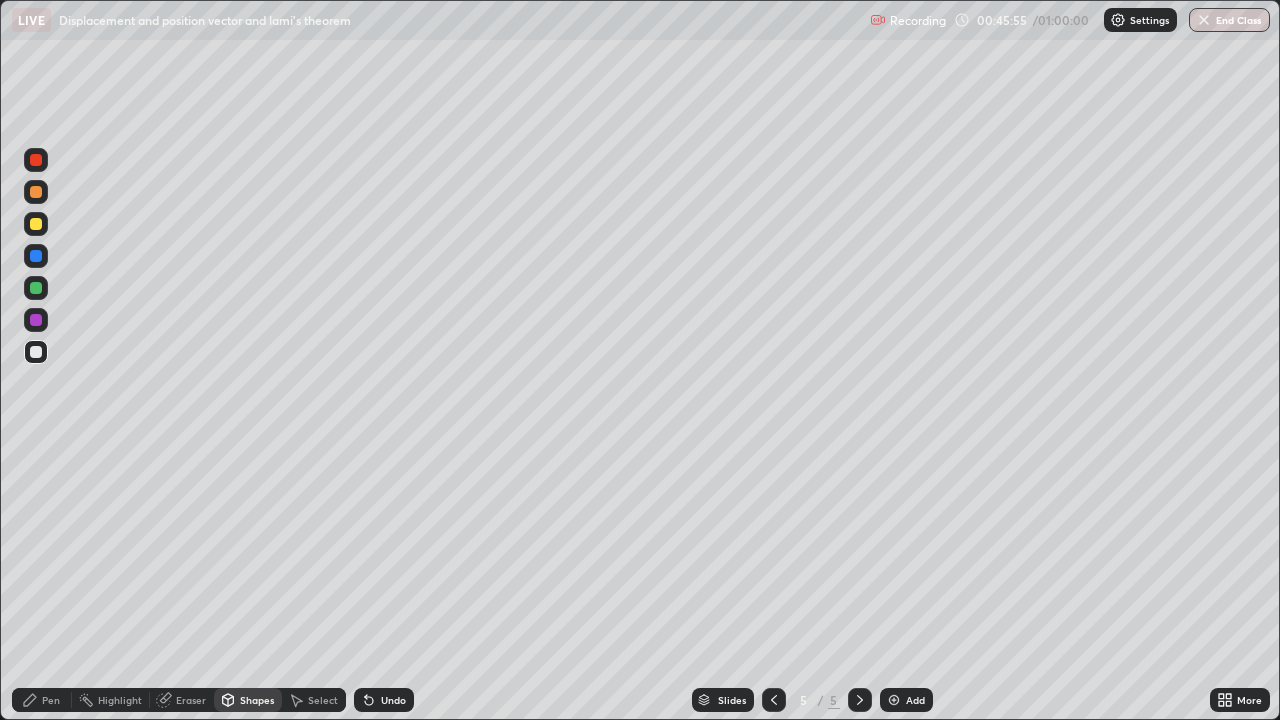 click on "Pen" at bounding box center (51, 700) 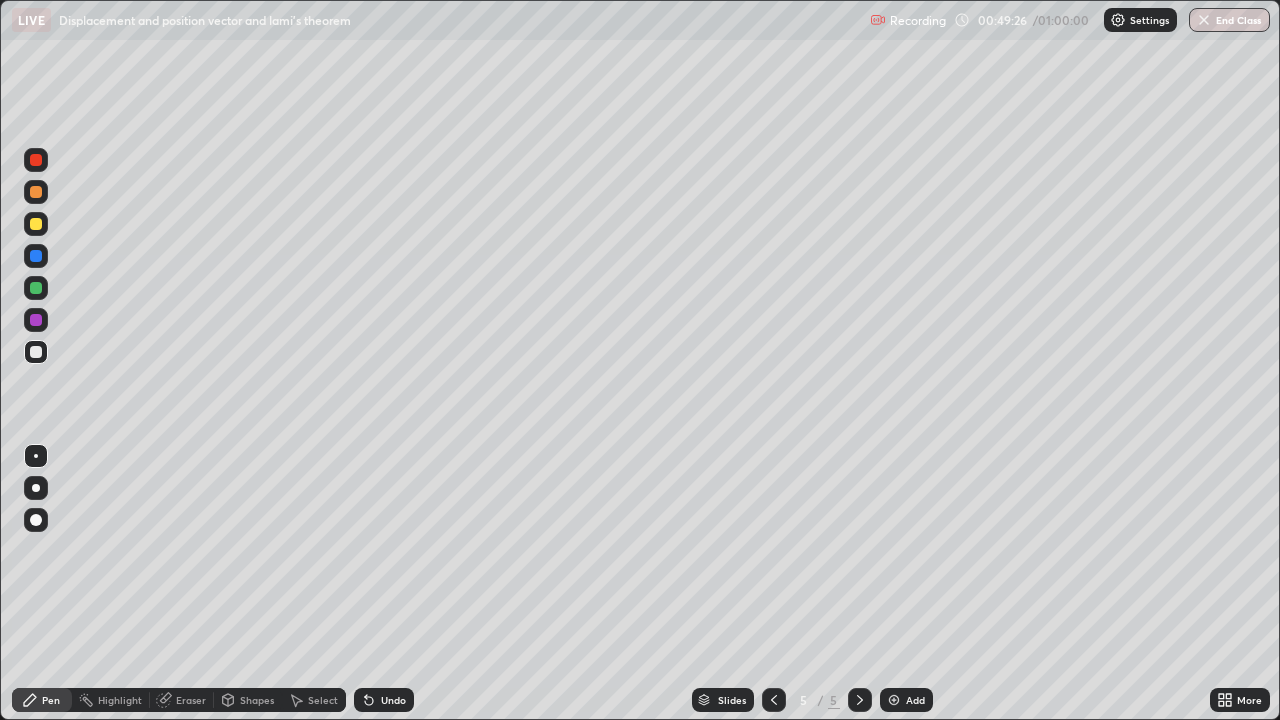 click on "Eraser" at bounding box center [191, 700] 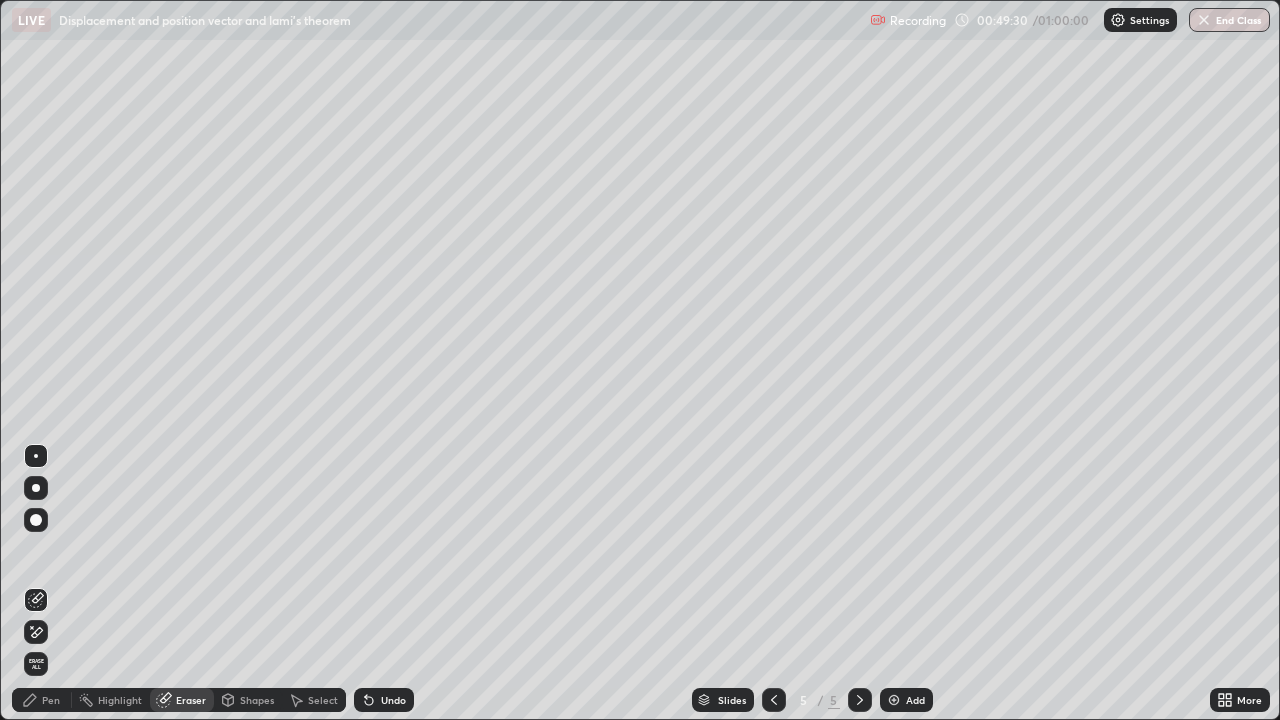 click on "Pen" at bounding box center [51, 700] 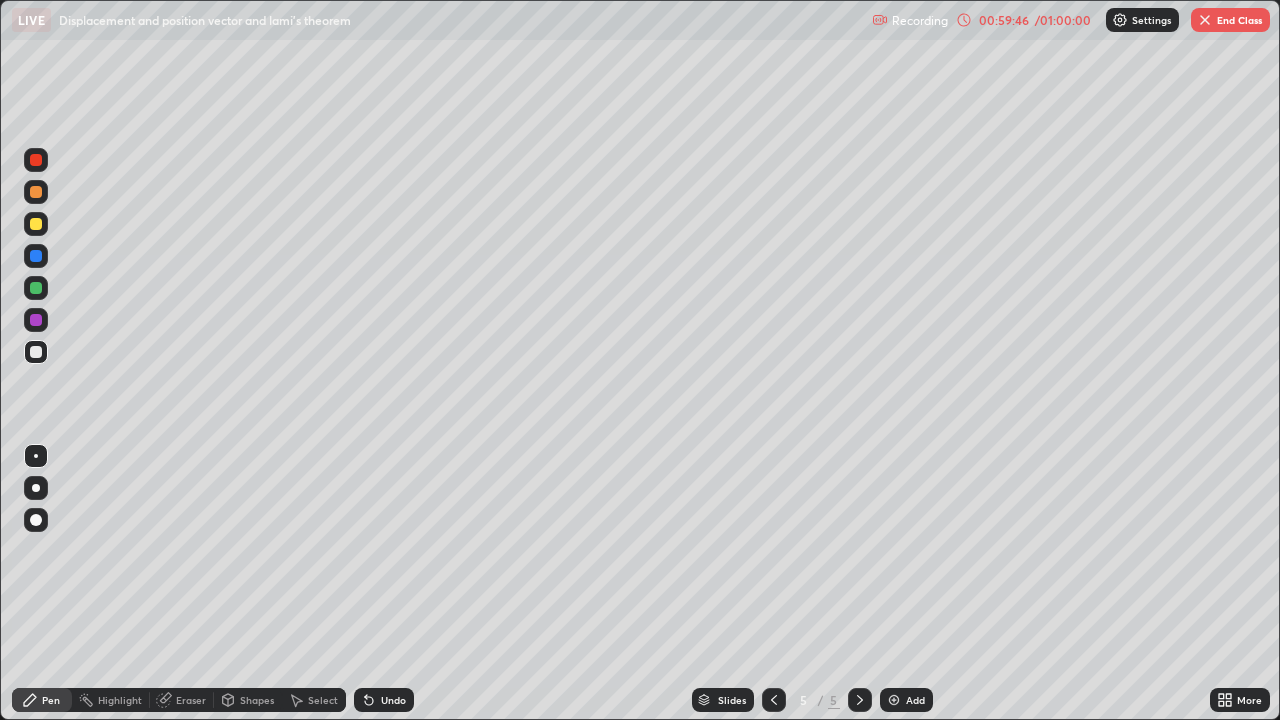 click on "End Class" at bounding box center (1230, 20) 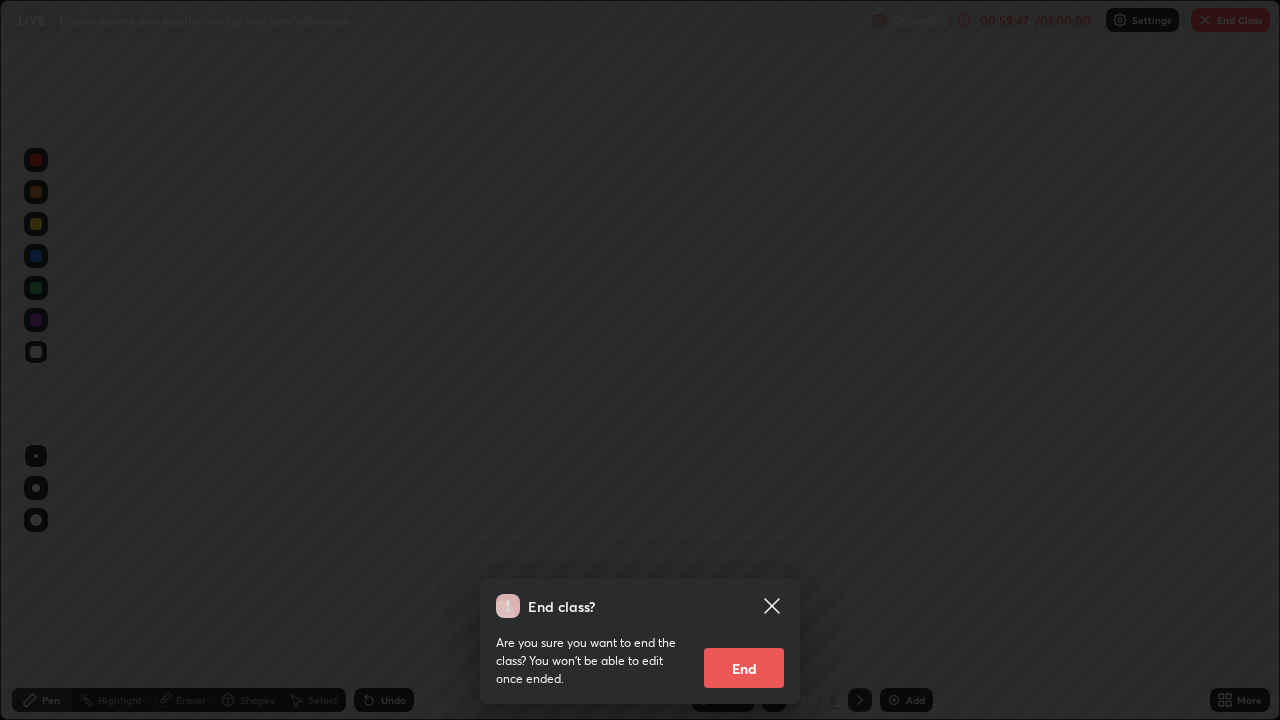 click on "End" at bounding box center (744, 668) 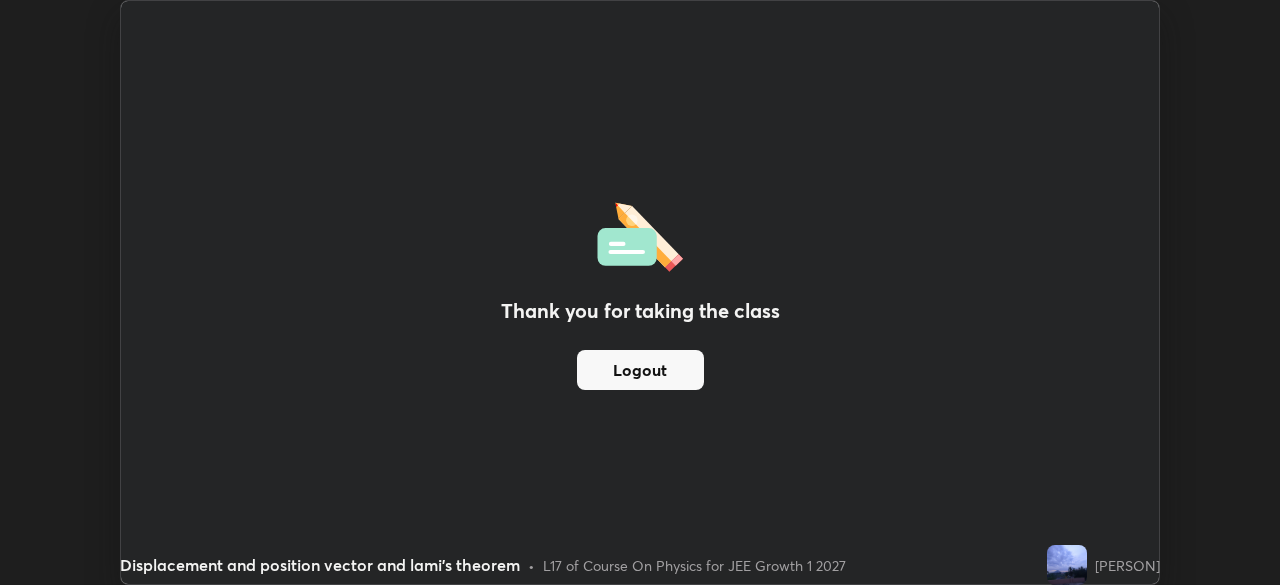 scroll, scrollTop: 585, scrollLeft: 1280, axis: both 